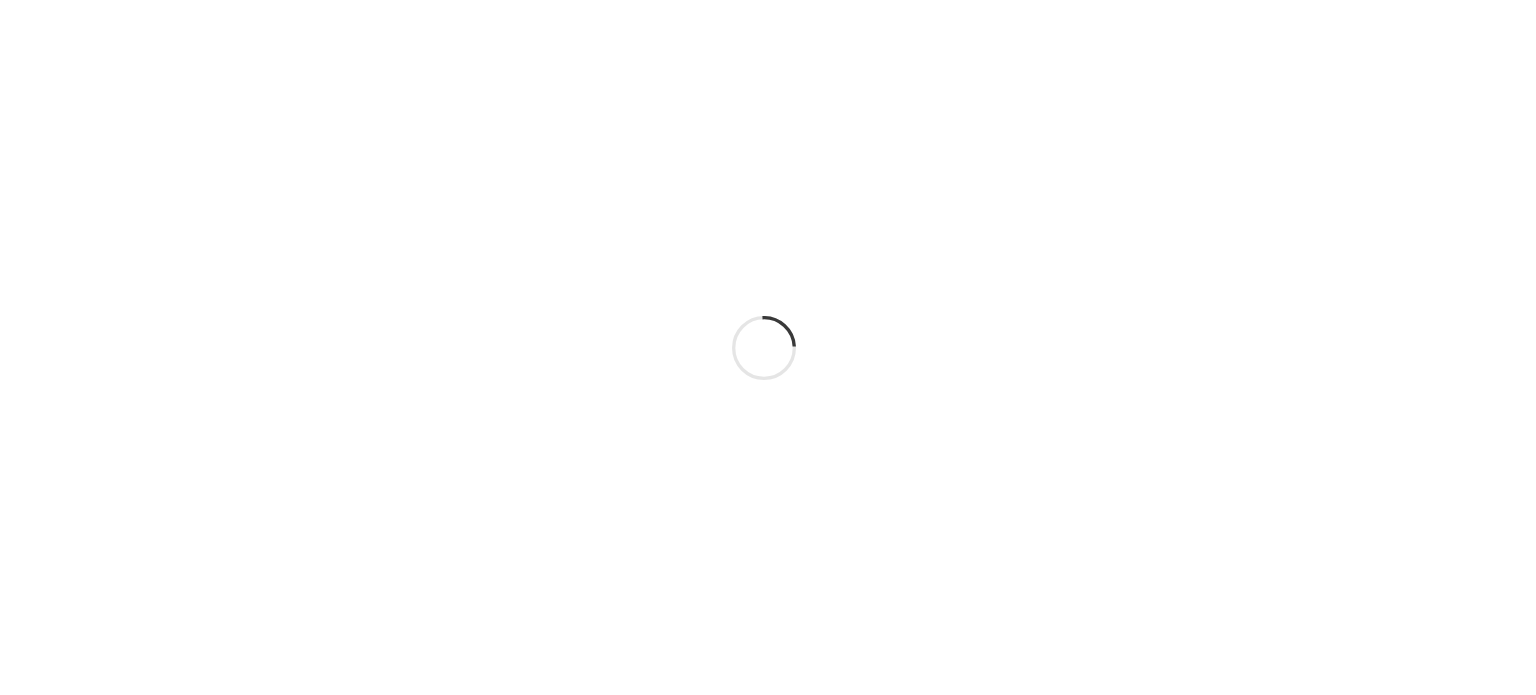 scroll, scrollTop: 0, scrollLeft: 0, axis: both 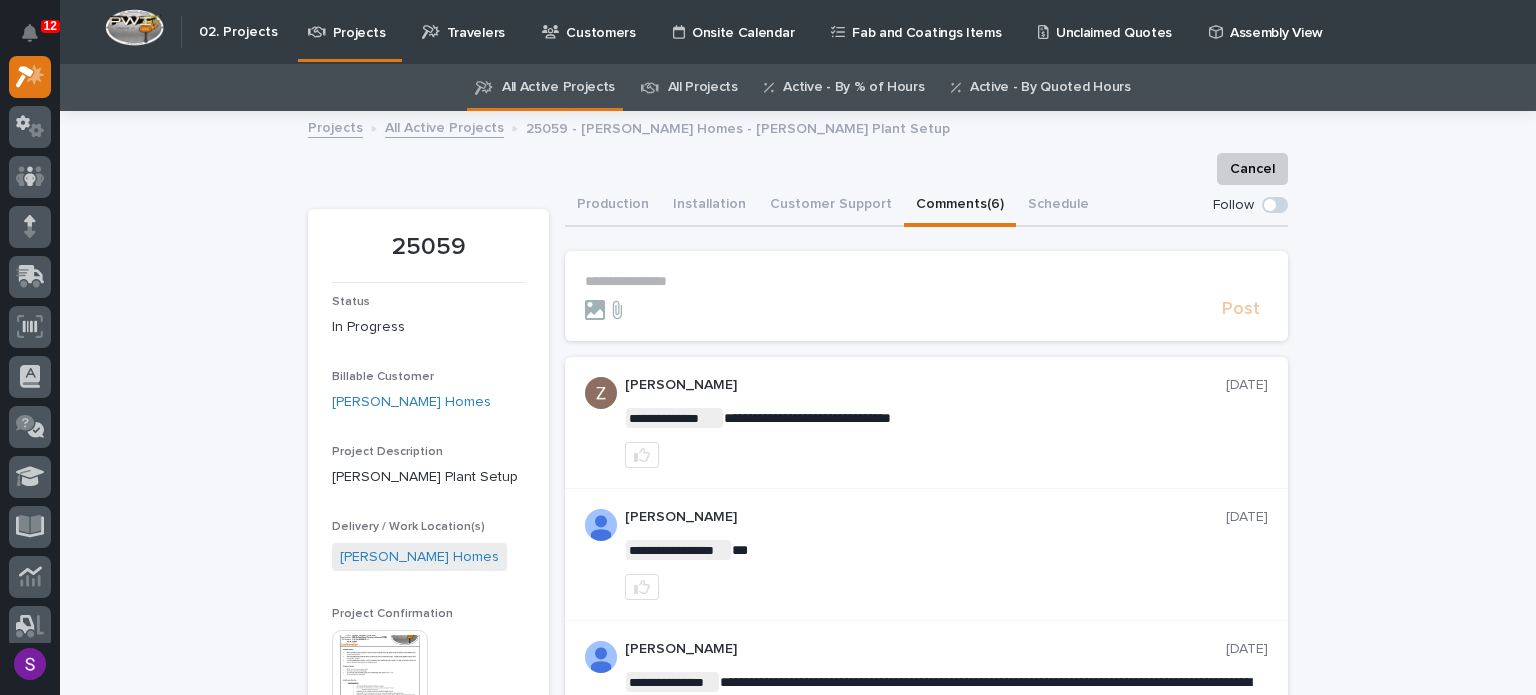click on "All Active Projects" at bounding box center (558, 87) 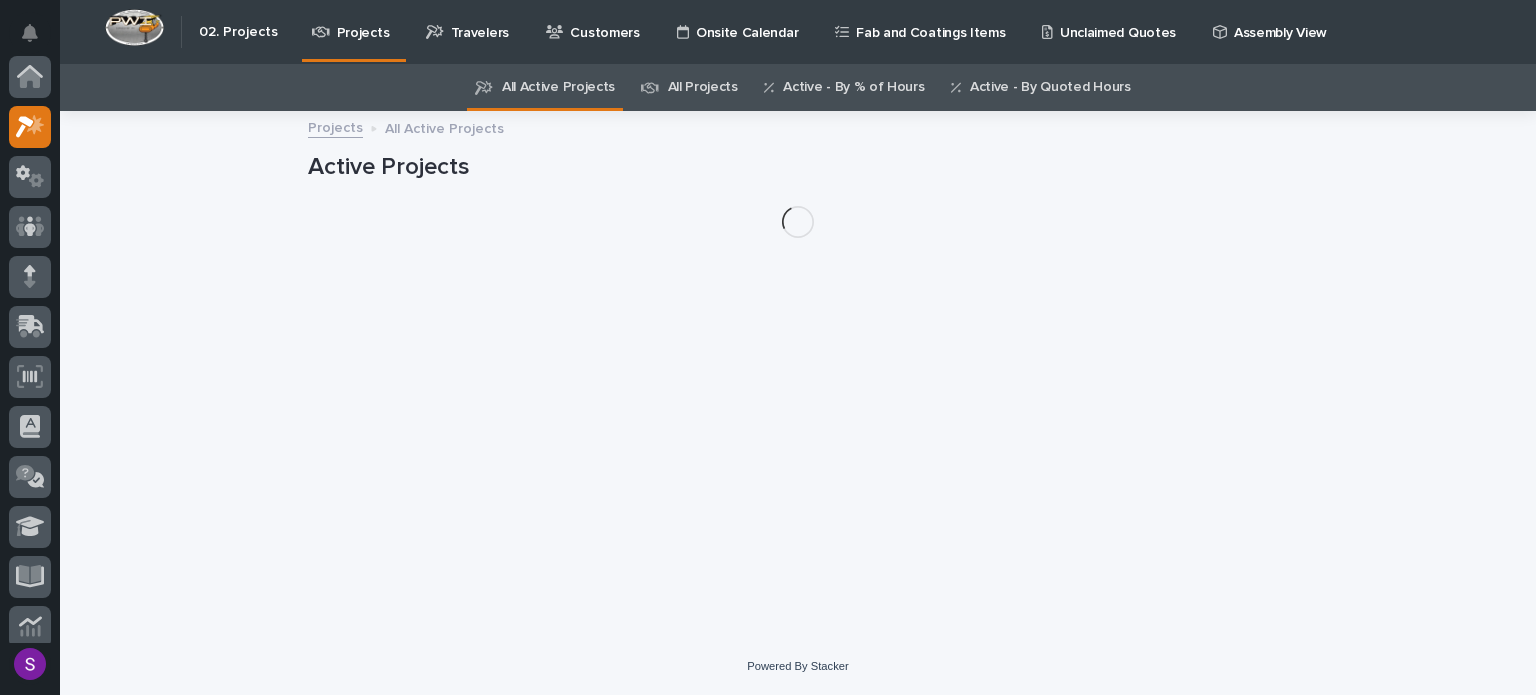 scroll, scrollTop: 50, scrollLeft: 0, axis: vertical 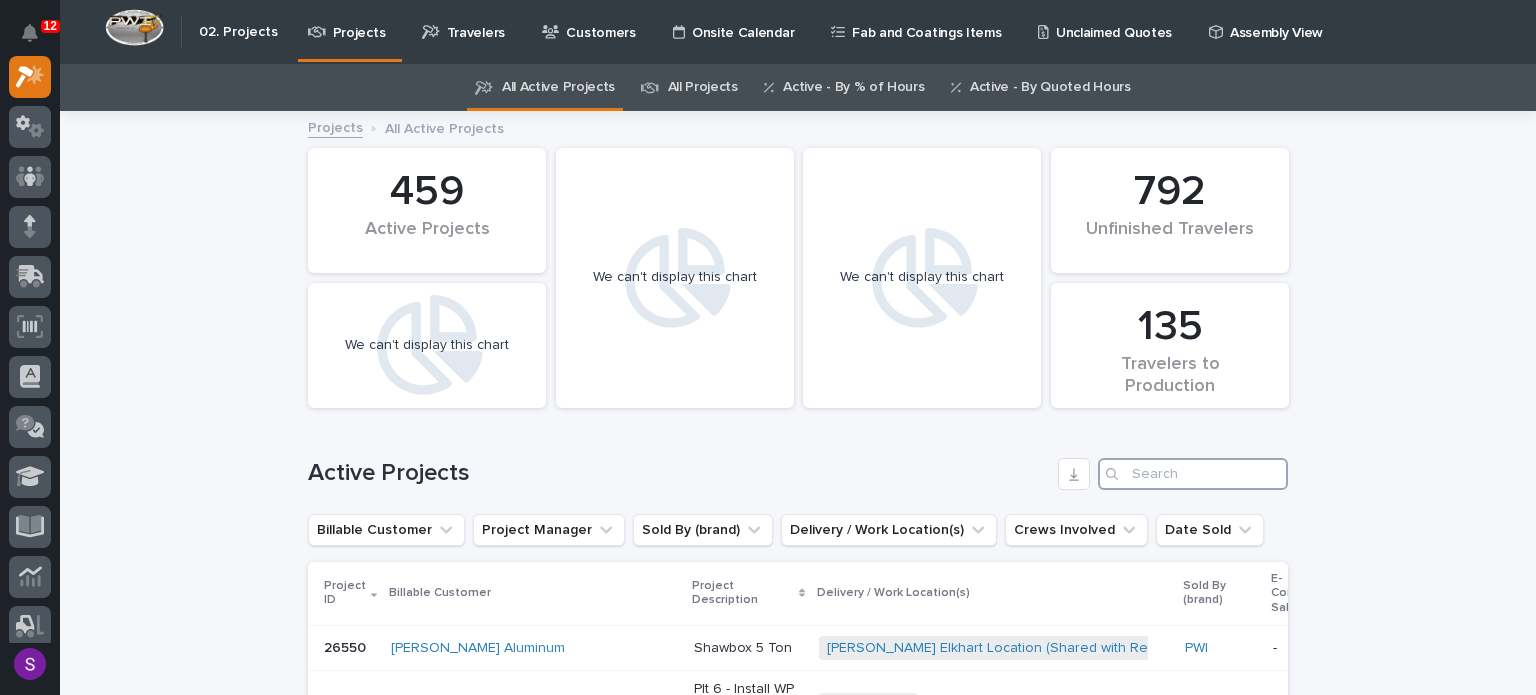 click at bounding box center (1193, 474) 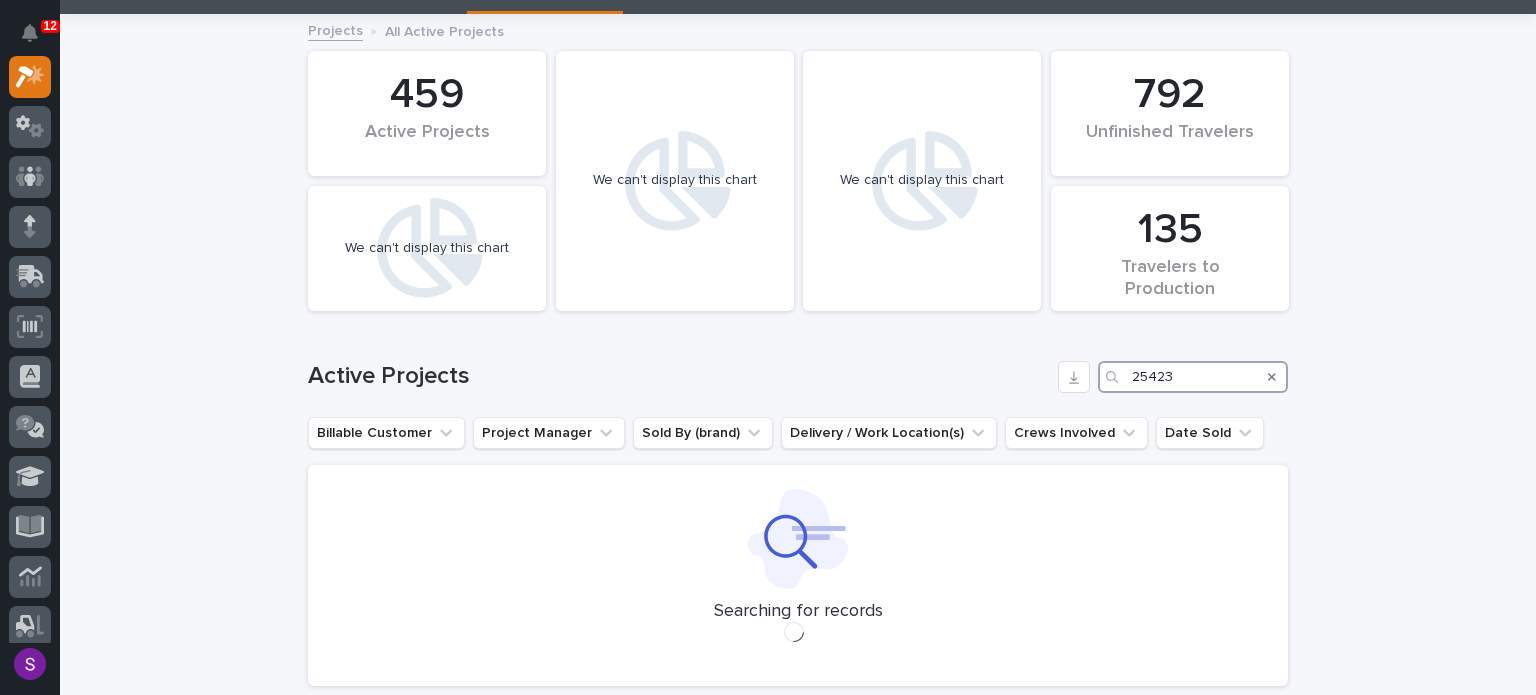 scroll, scrollTop: 172, scrollLeft: 0, axis: vertical 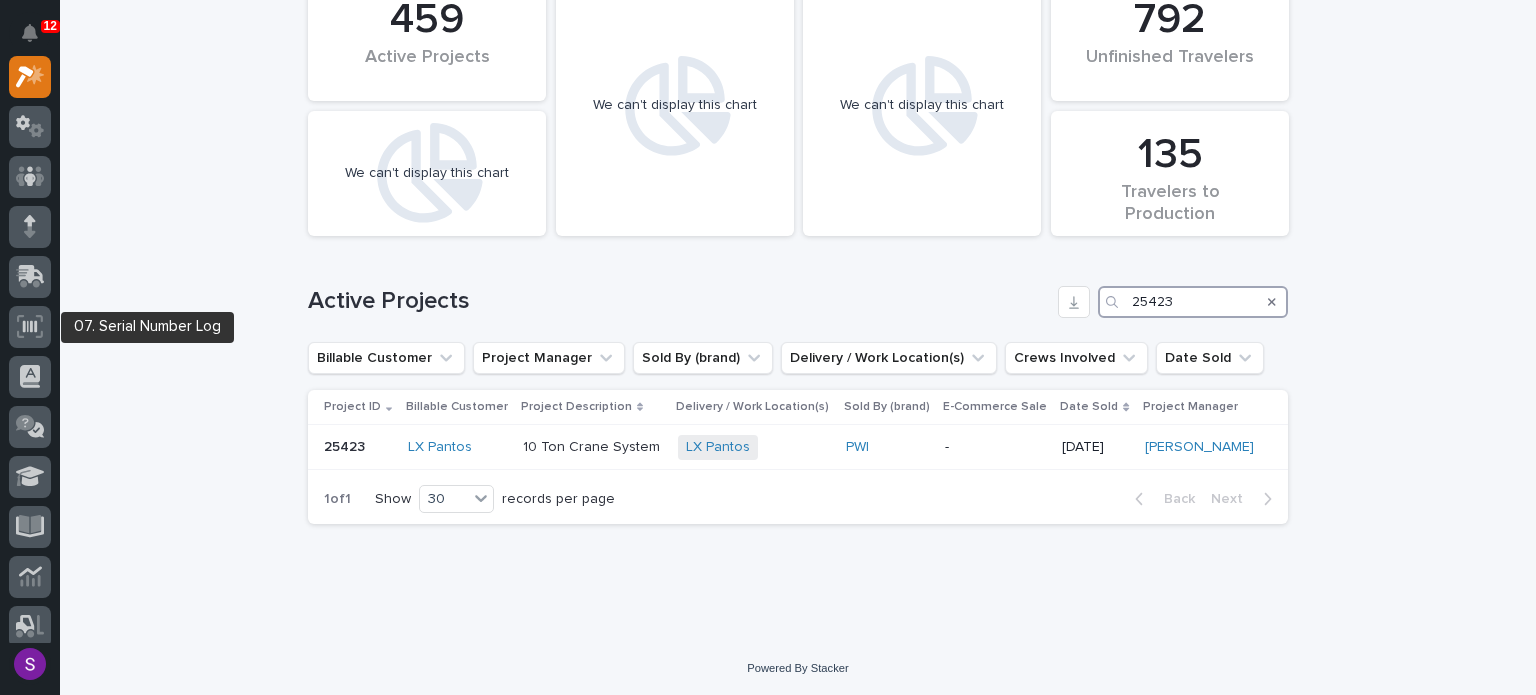 type on "25423" 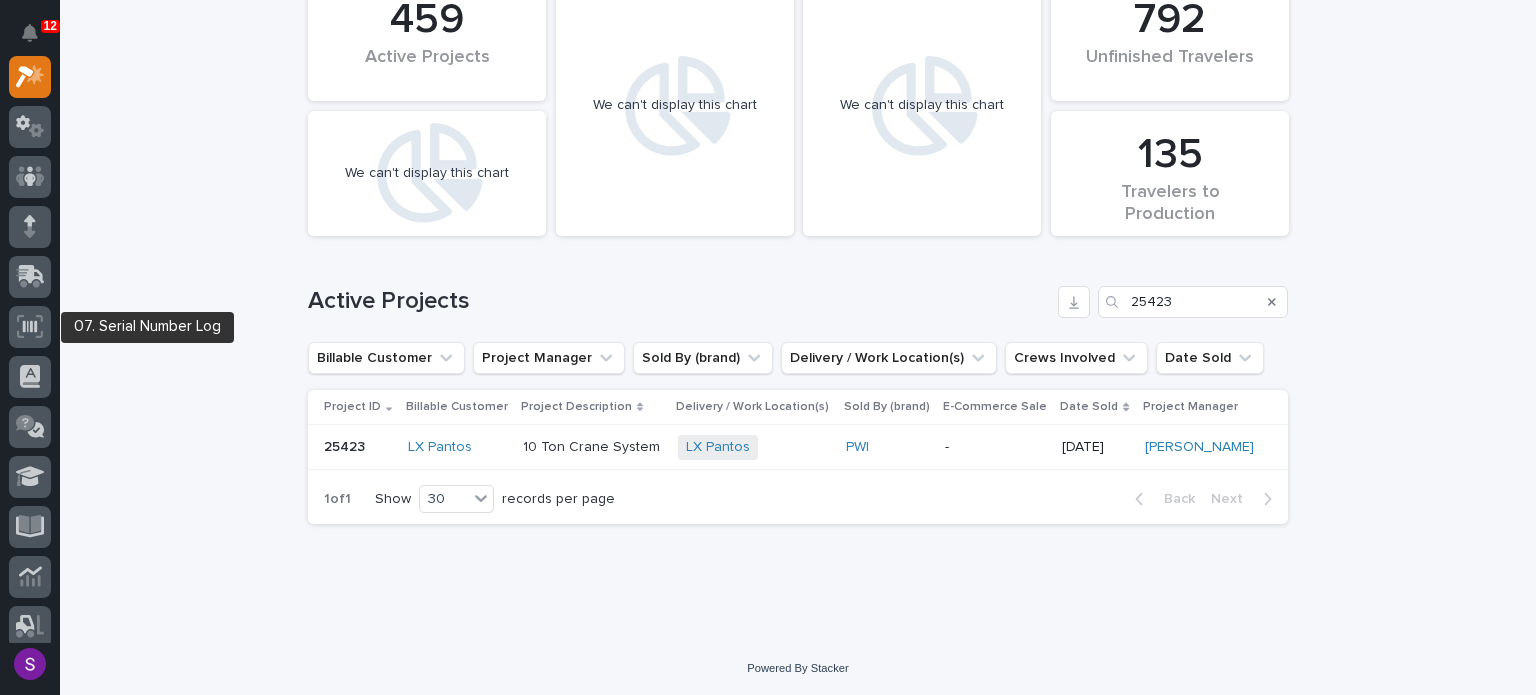 click at bounding box center [30, 349] 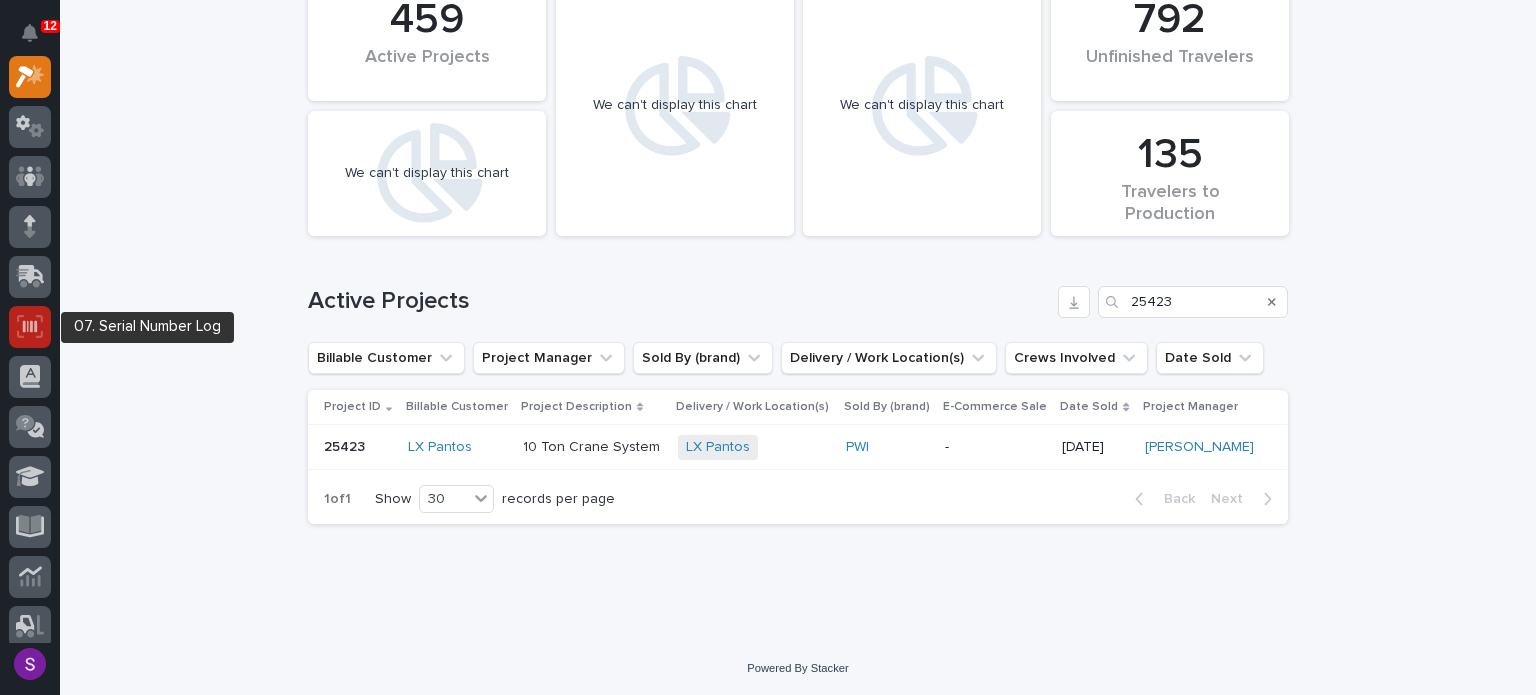 click at bounding box center (30, 327) 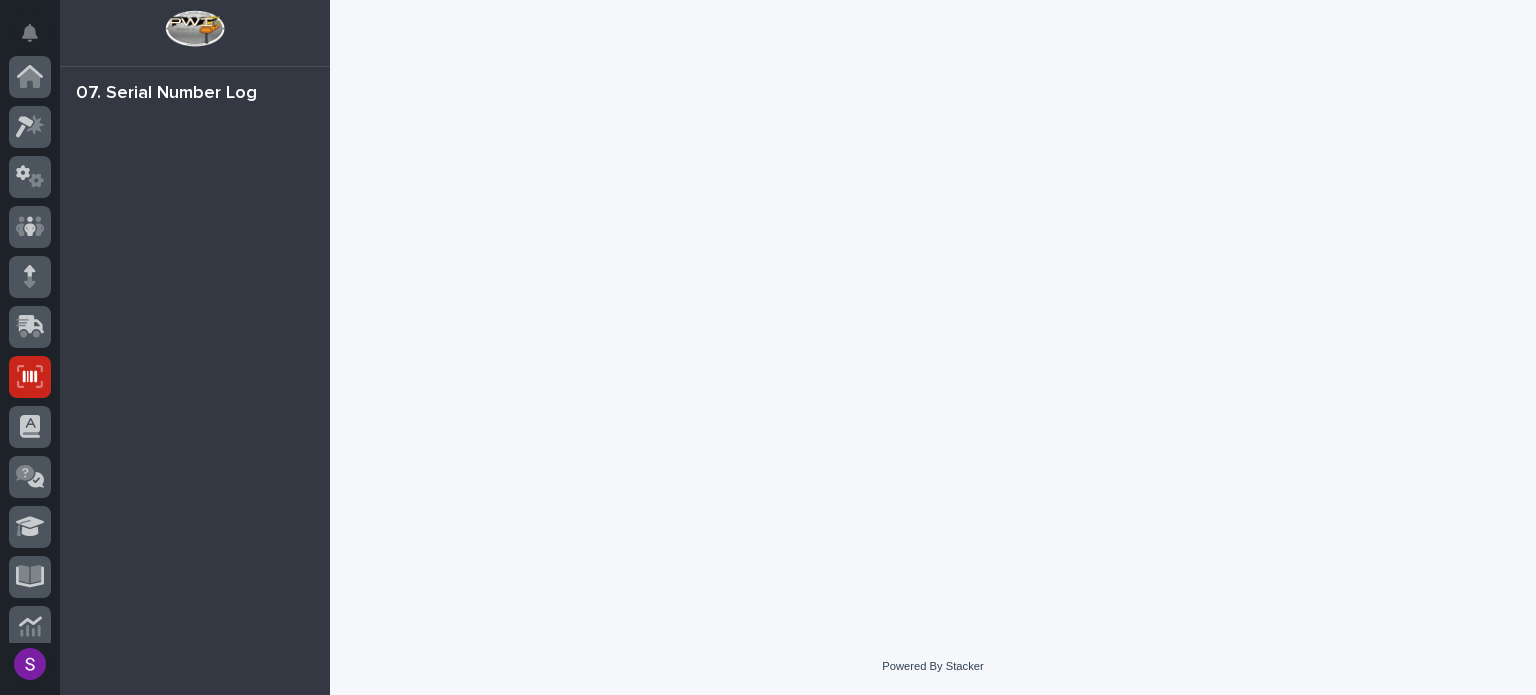 scroll, scrollTop: 0, scrollLeft: 0, axis: both 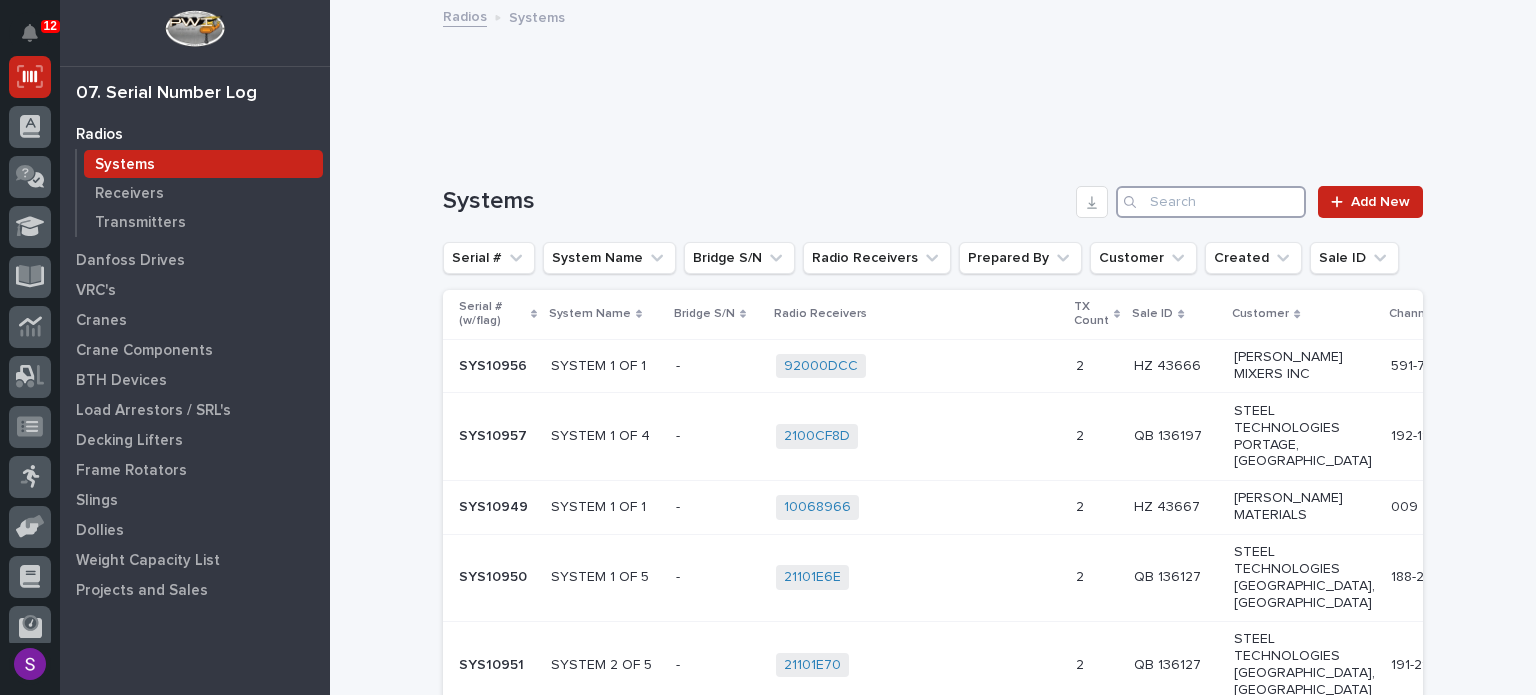 click at bounding box center (1211, 202) 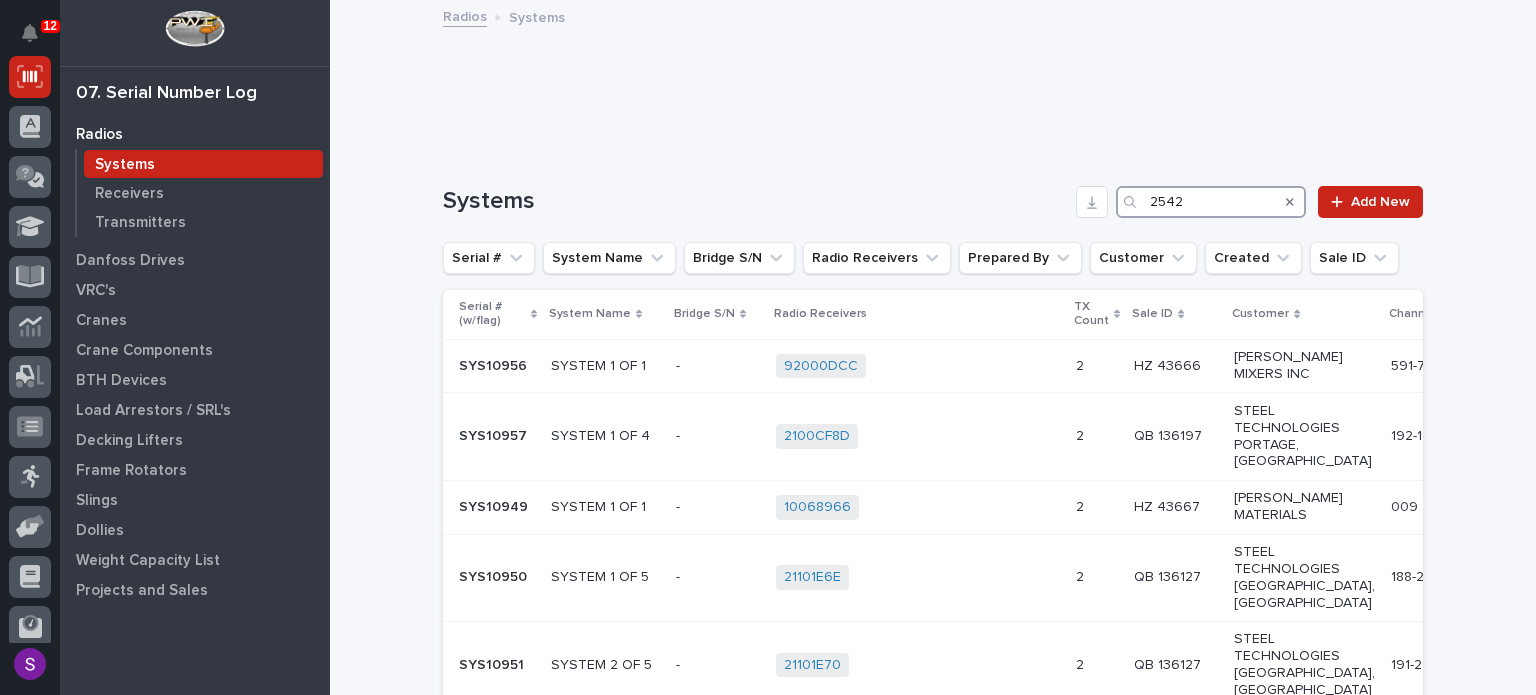 type on "25423" 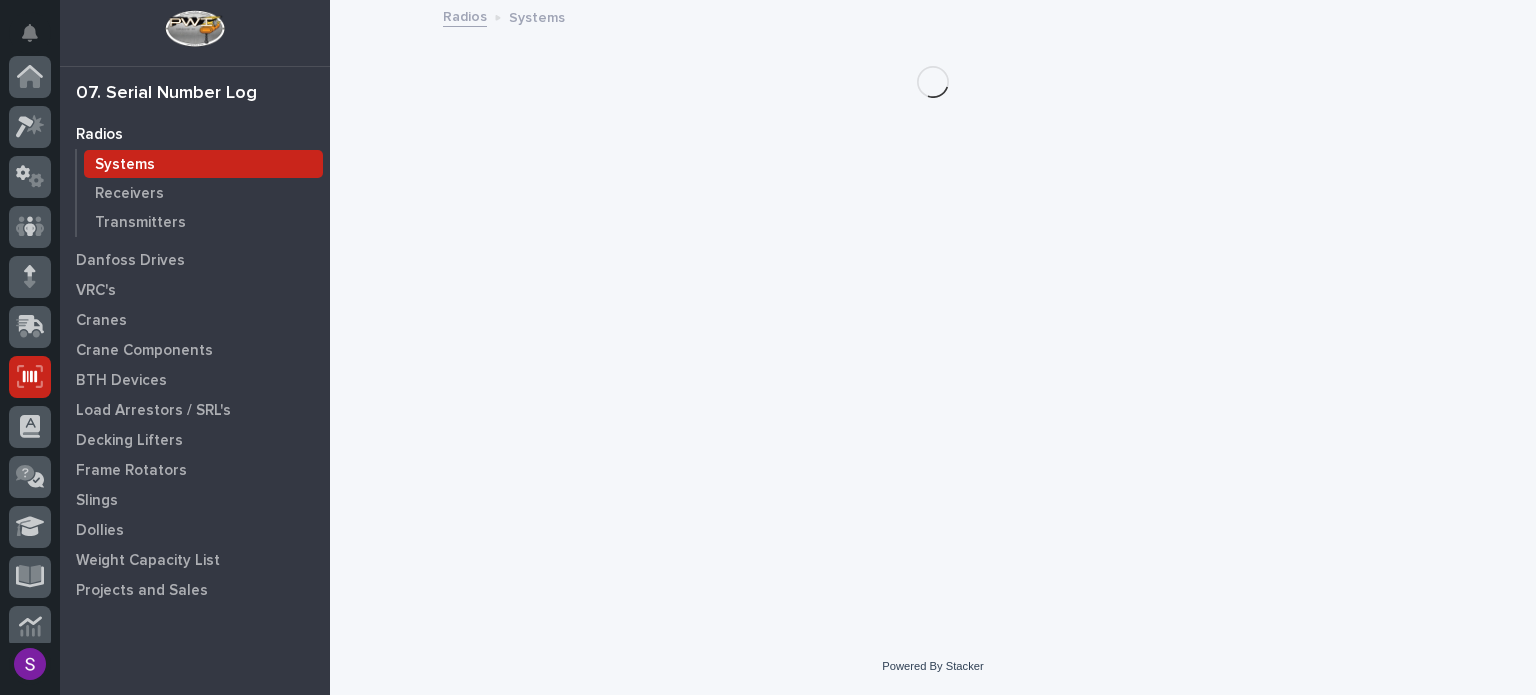 scroll, scrollTop: 0, scrollLeft: 0, axis: both 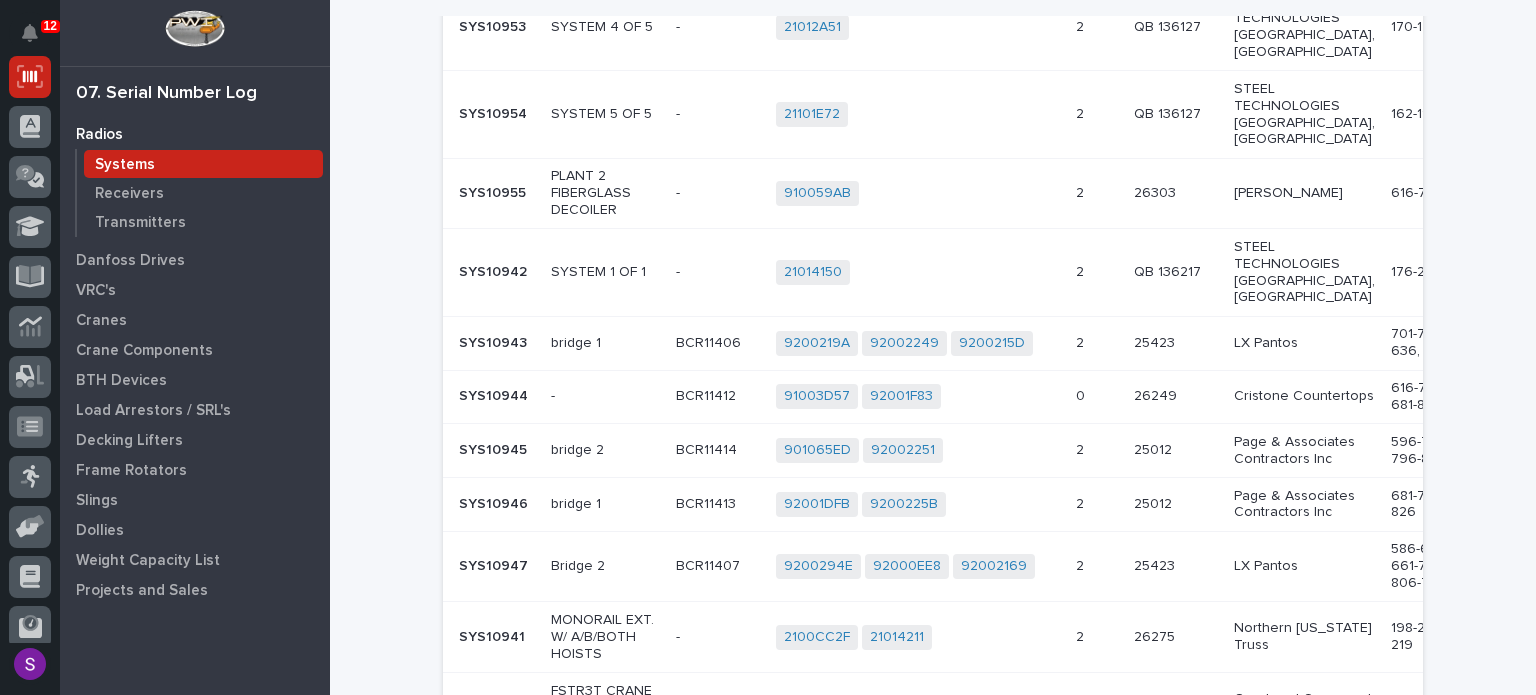 click on "Bridge 2" at bounding box center [605, 566] 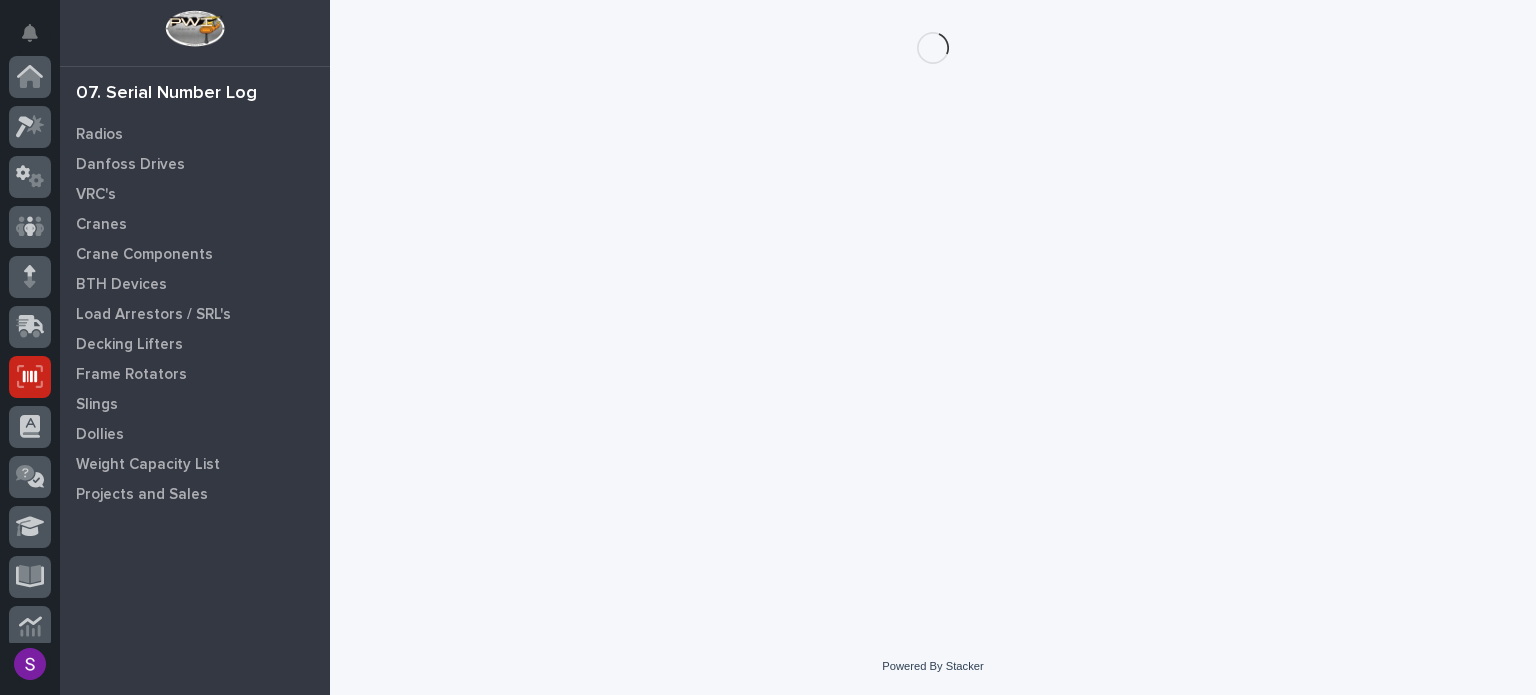 scroll, scrollTop: 300, scrollLeft: 0, axis: vertical 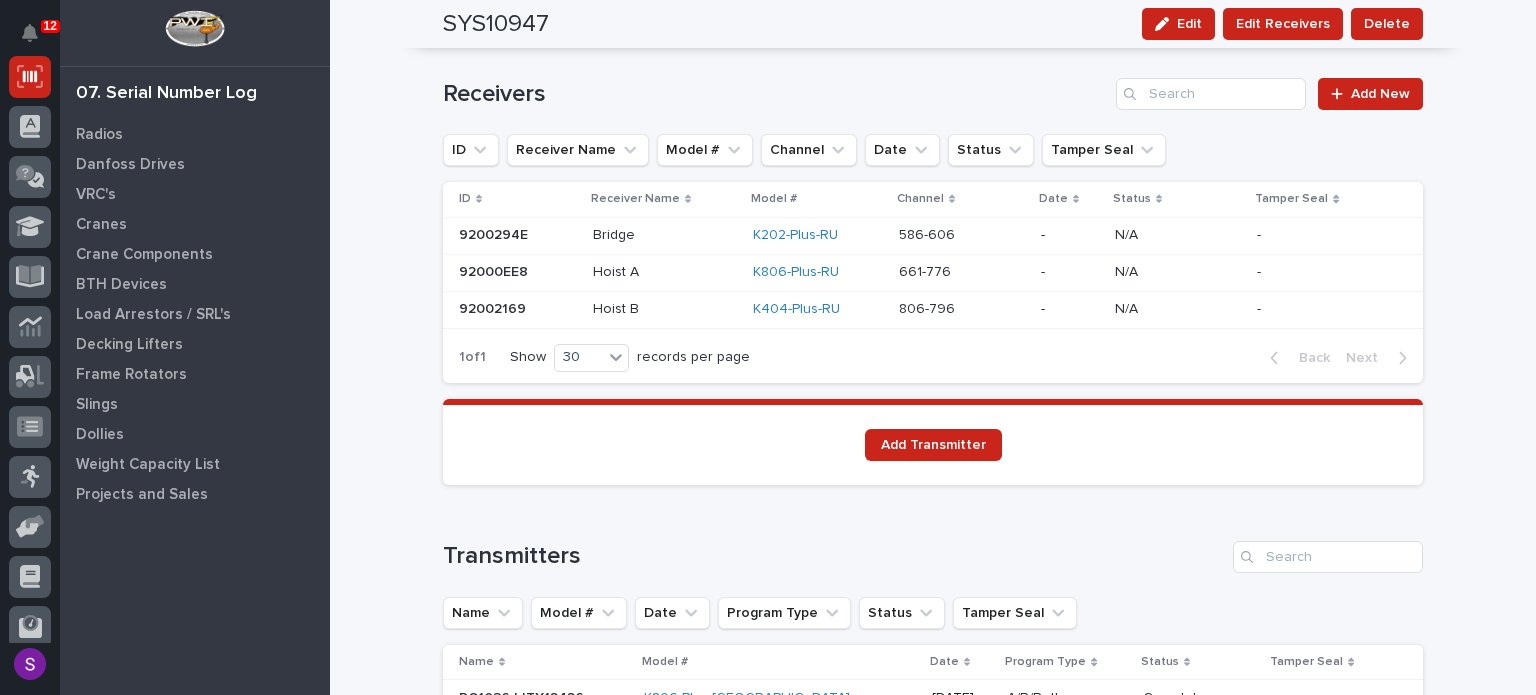 click at bounding box center [664, 272] 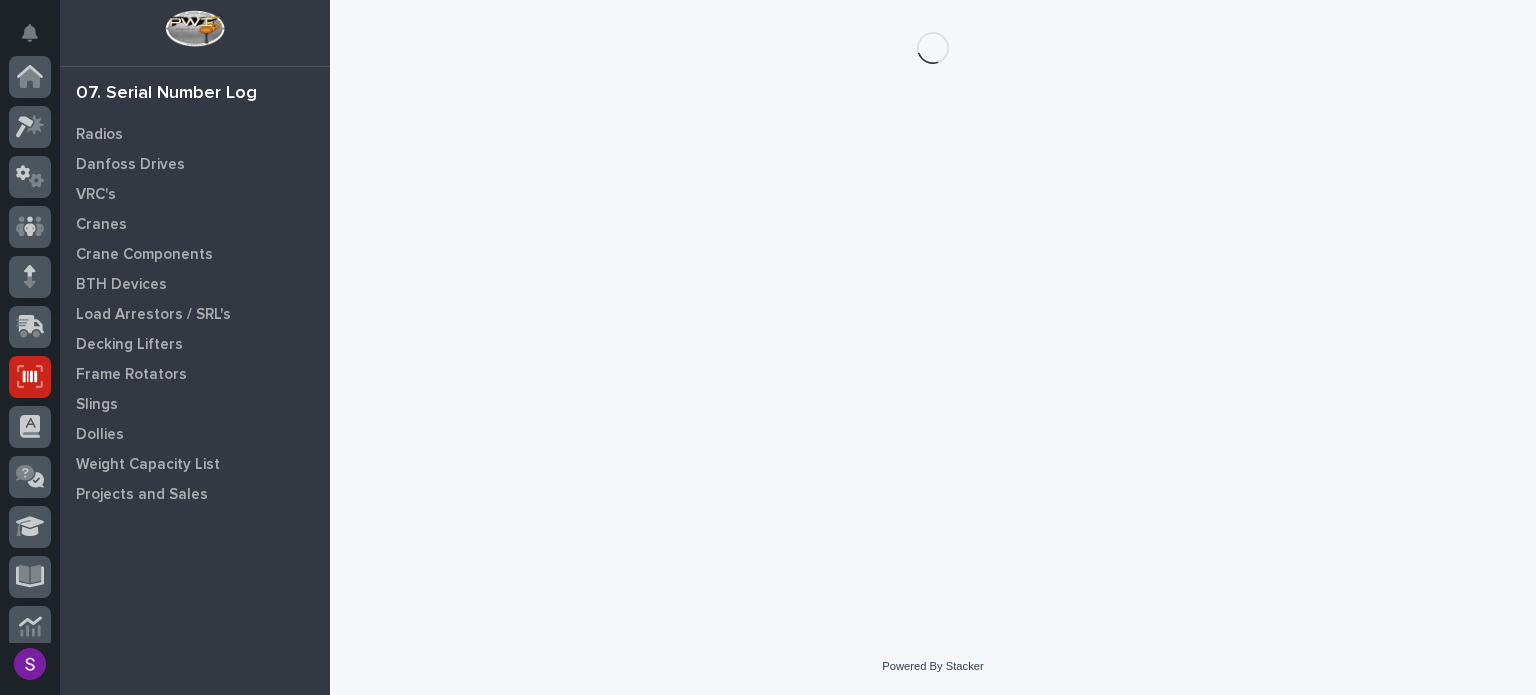 scroll, scrollTop: 300, scrollLeft: 0, axis: vertical 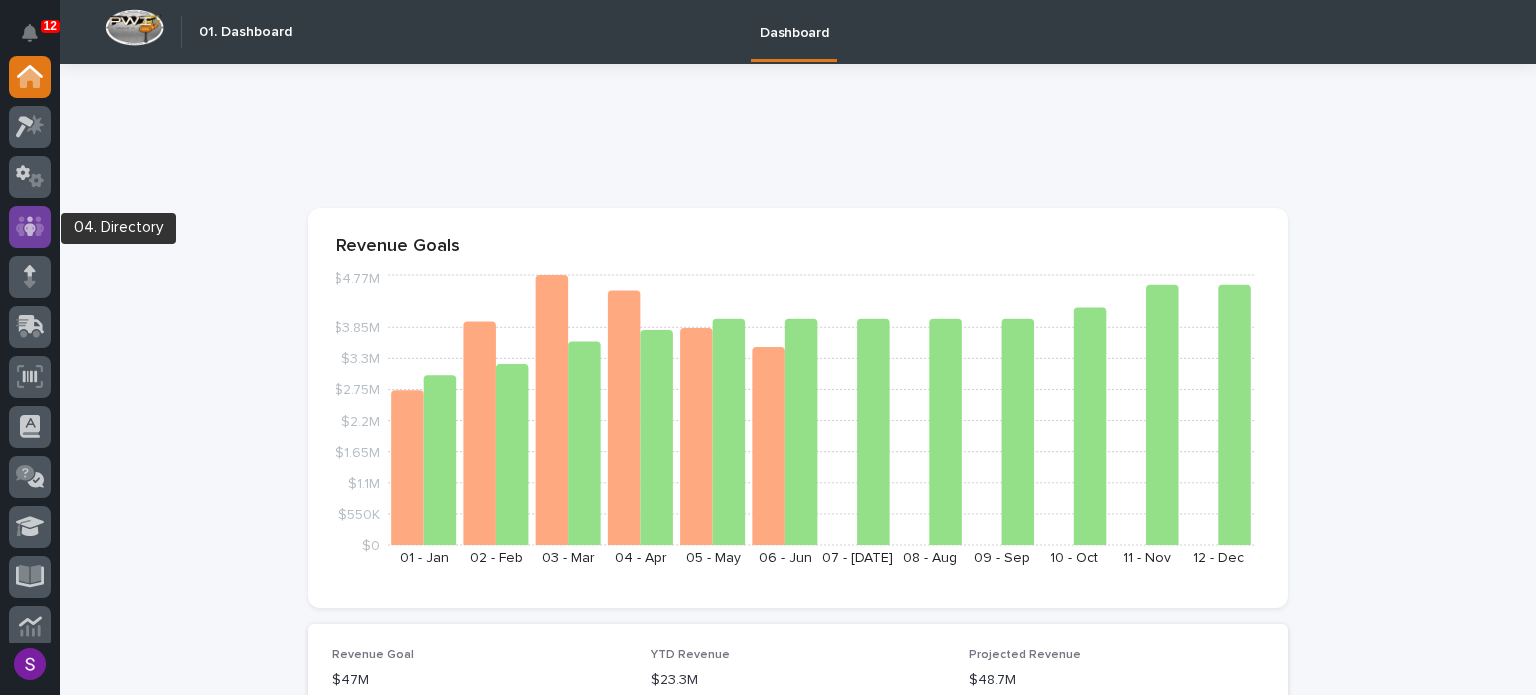 click 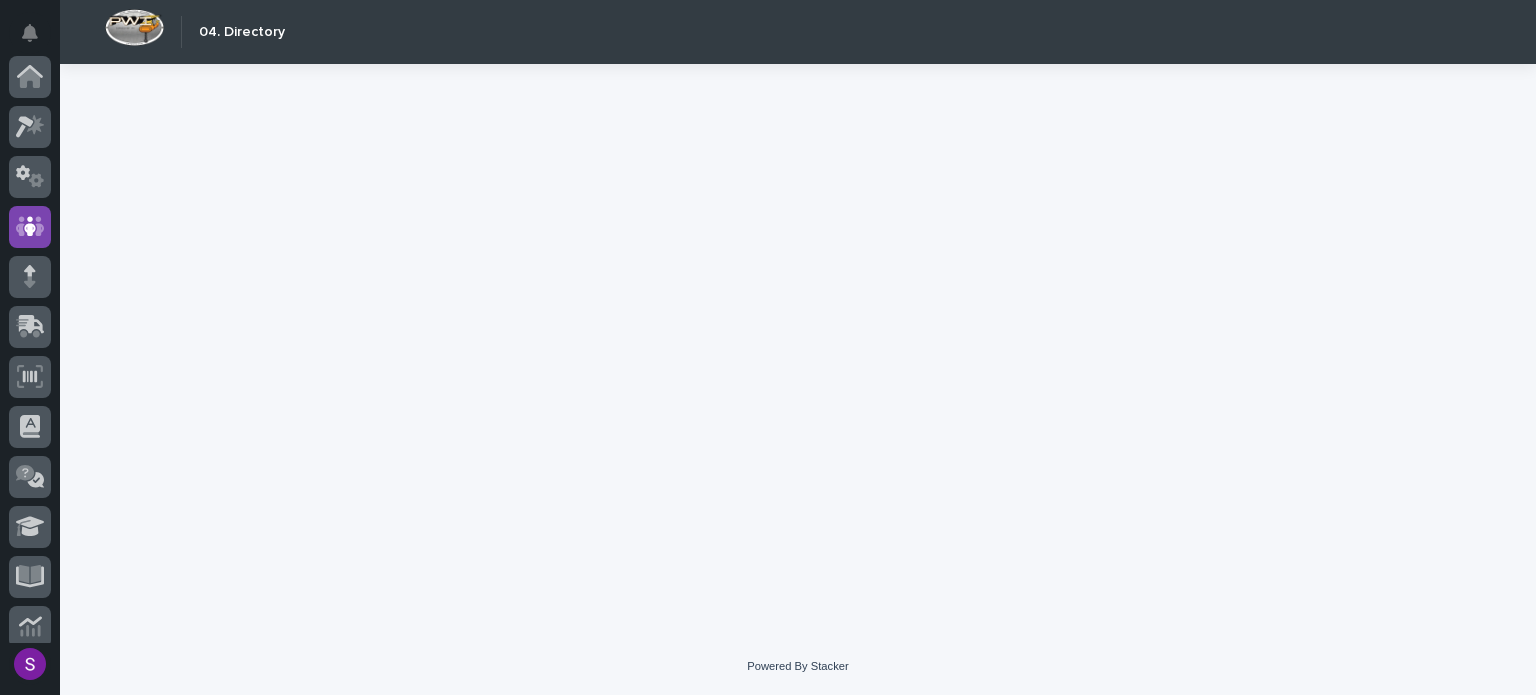 scroll, scrollTop: 150, scrollLeft: 0, axis: vertical 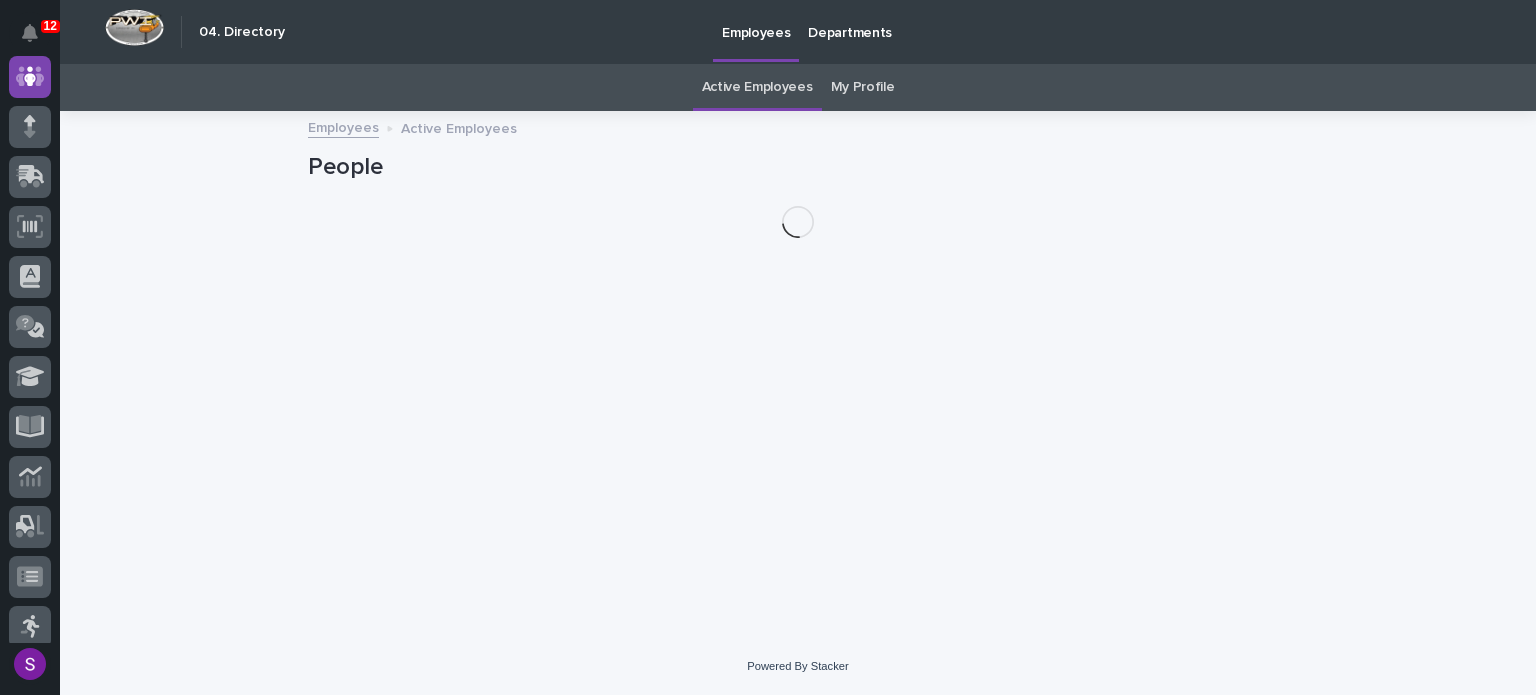 click on "My Profile" at bounding box center (863, 87) 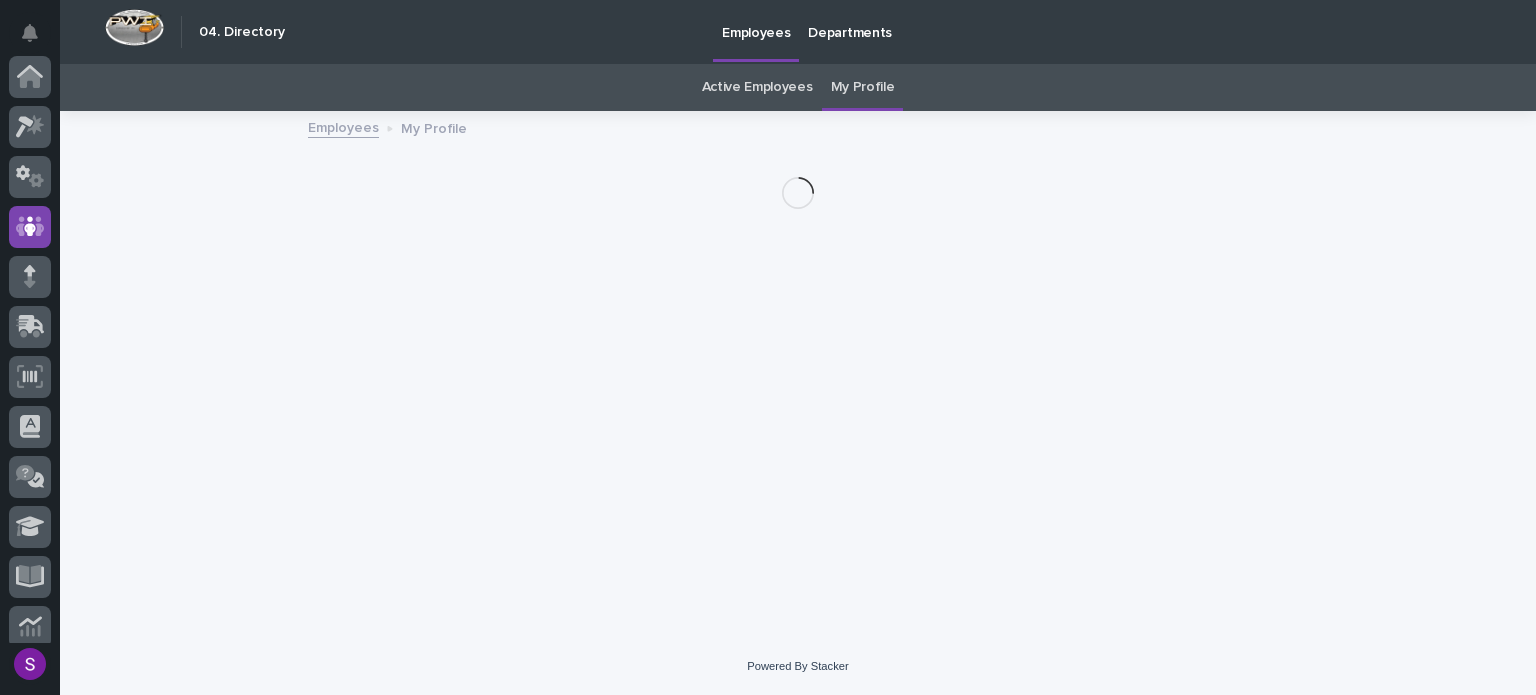 scroll, scrollTop: 150, scrollLeft: 0, axis: vertical 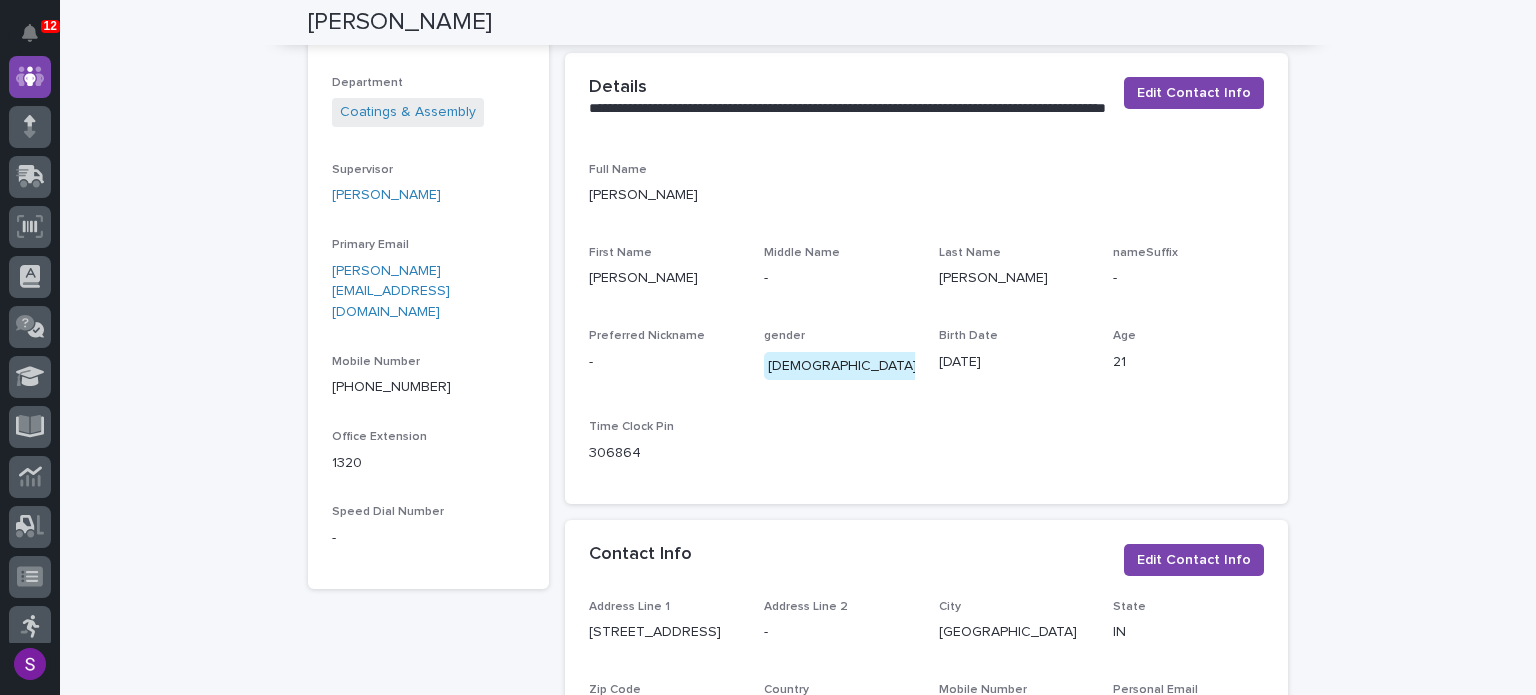 drag, startPoint x: 1191, startPoint y: 354, endPoint x: 1010, endPoint y: 373, distance: 181.9945 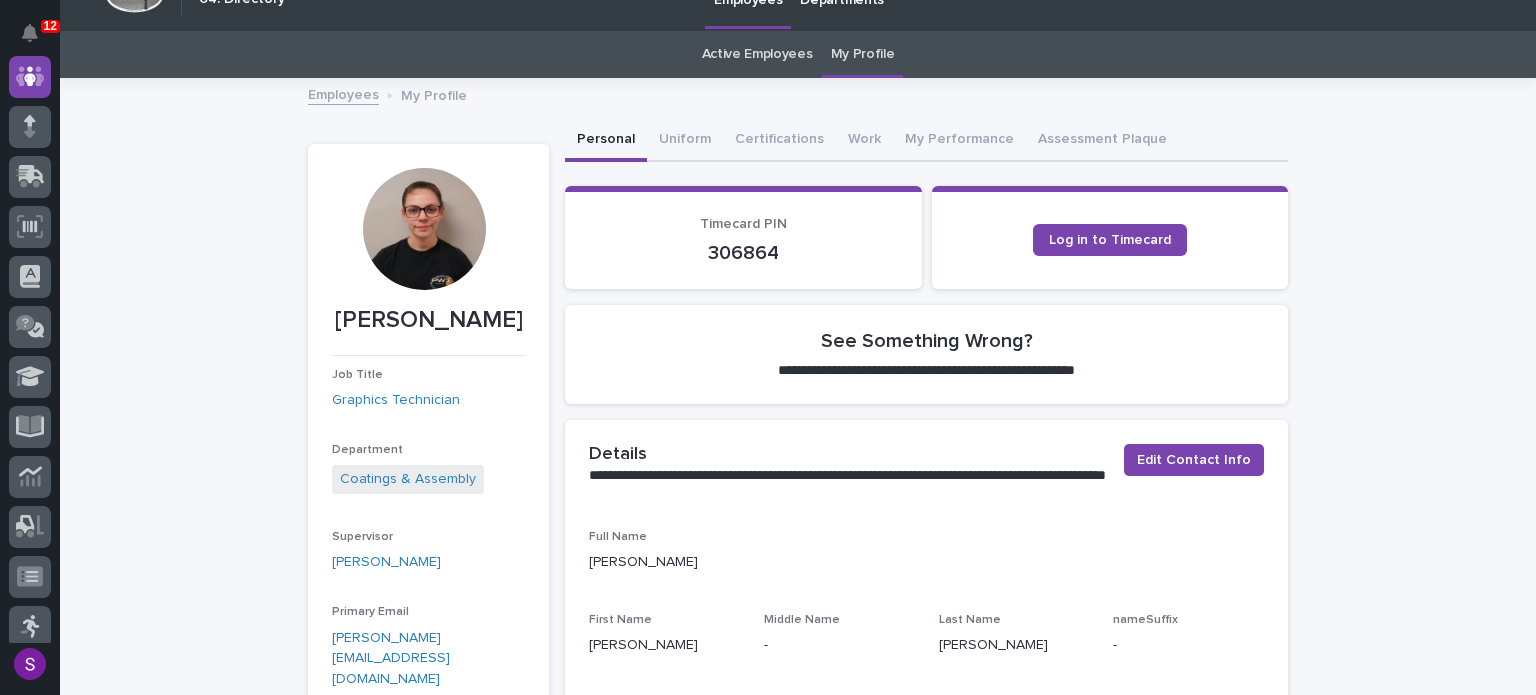 scroll, scrollTop: 0, scrollLeft: 0, axis: both 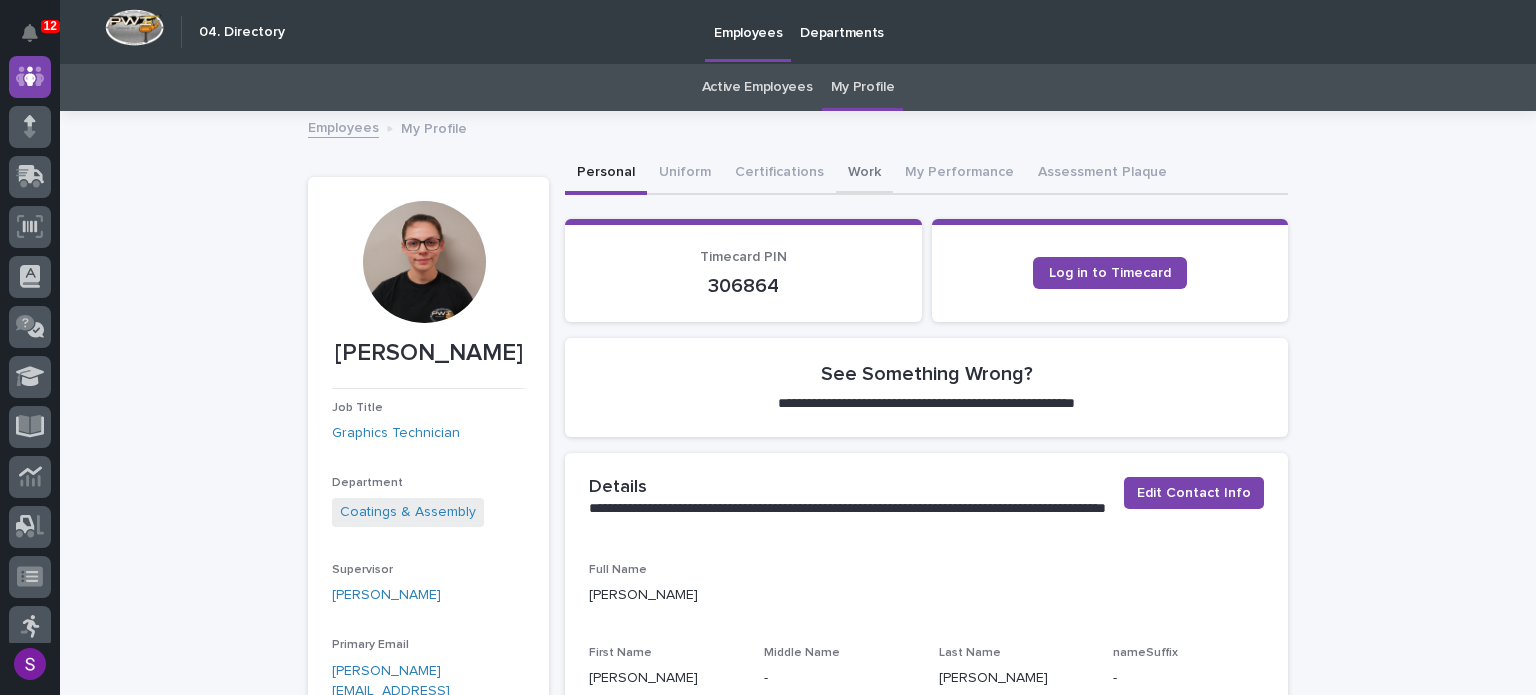 click on "Work" at bounding box center [864, 174] 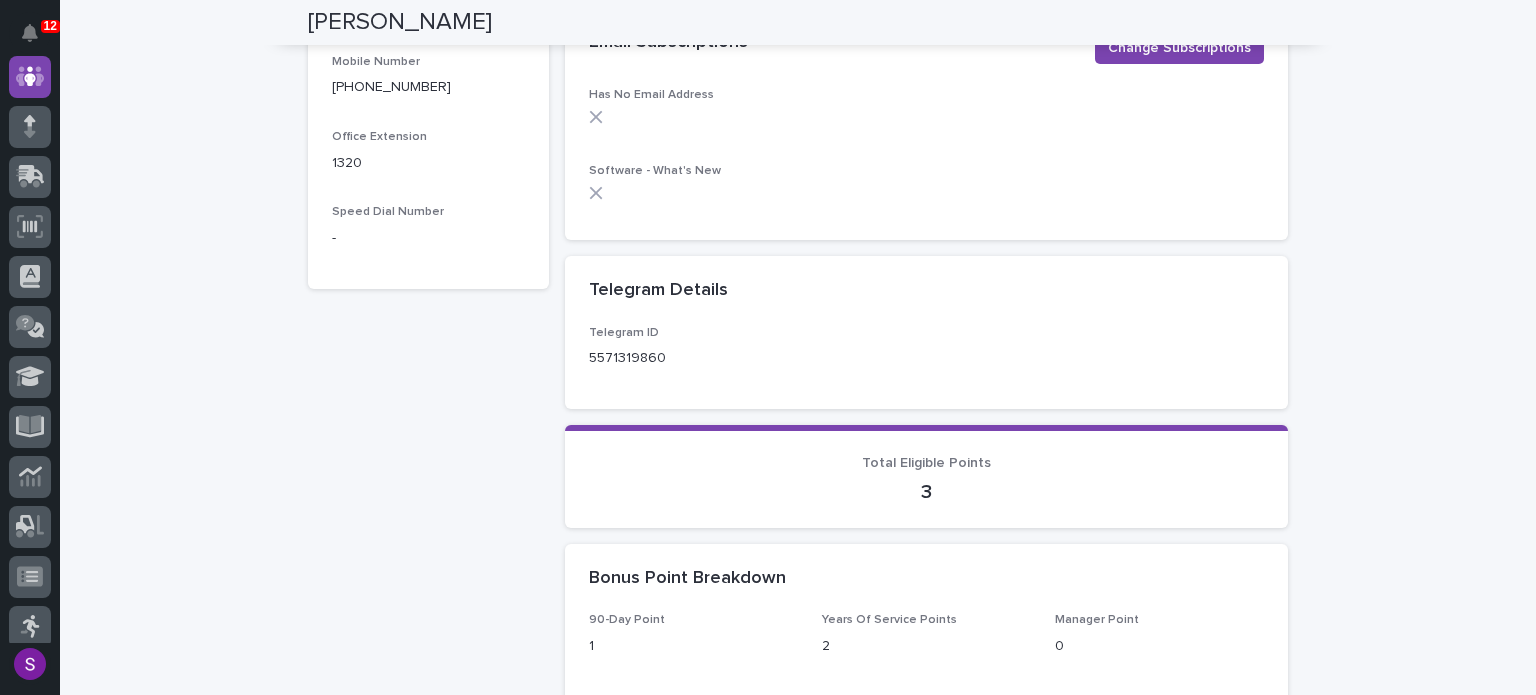 scroll, scrollTop: 915, scrollLeft: 0, axis: vertical 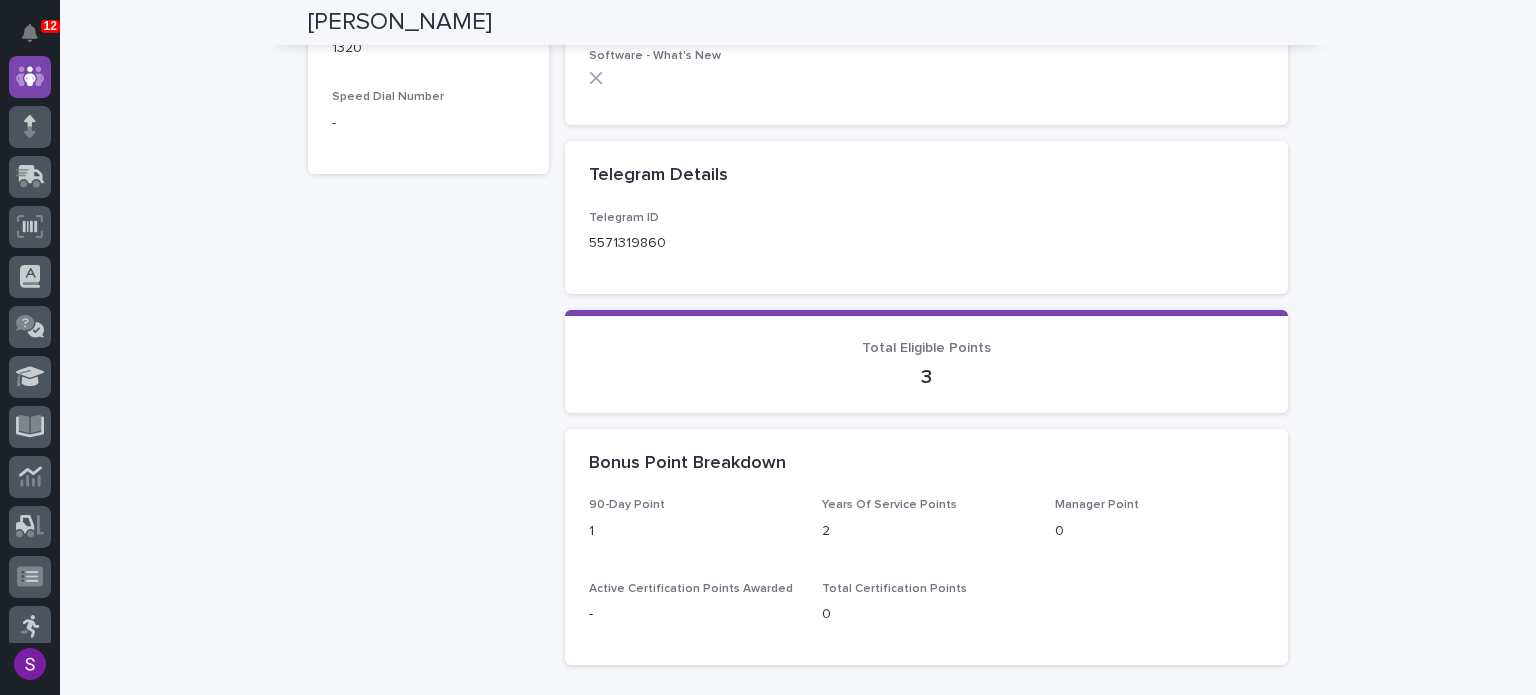 drag, startPoint x: 901, startPoint y: 388, endPoint x: 858, endPoint y: 403, distance: 45.54119 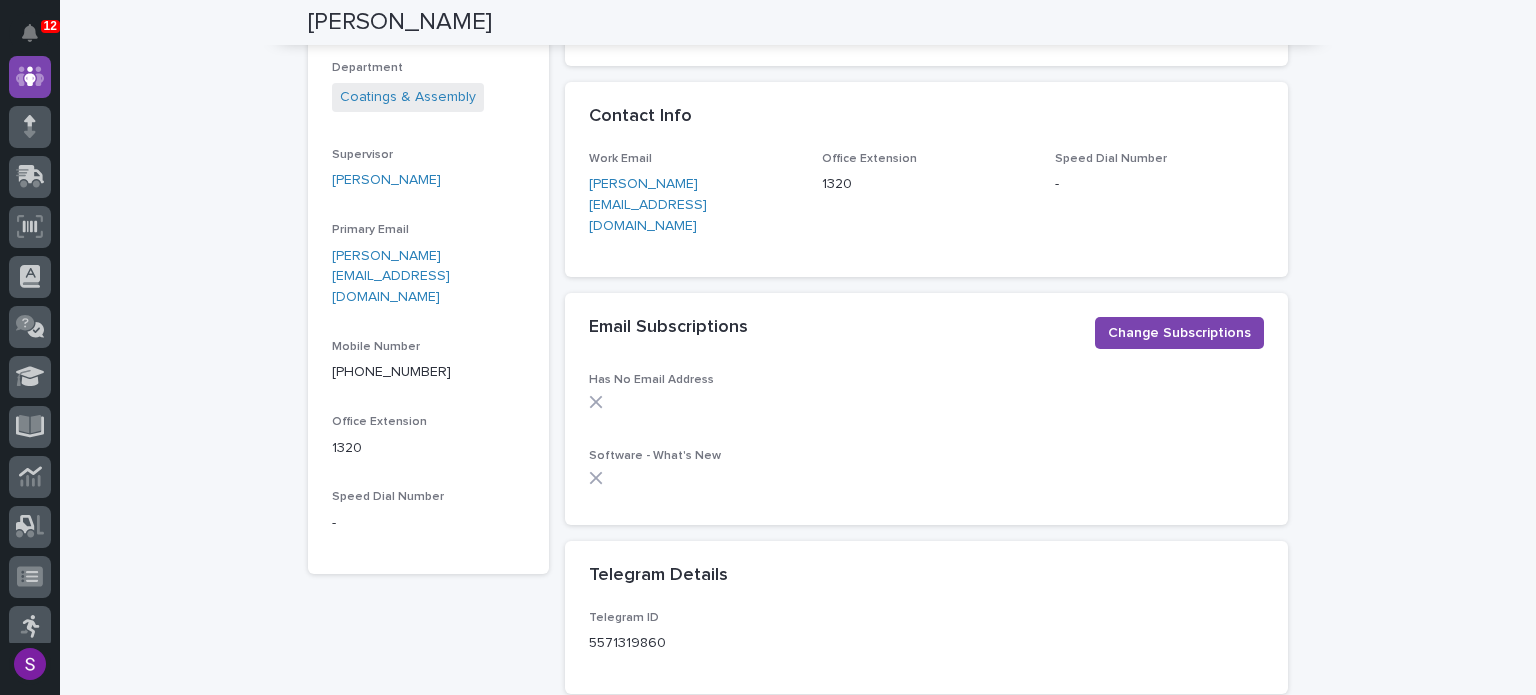 scroll, scrollTop: 15, scrollLeft: 0, axis: vertical 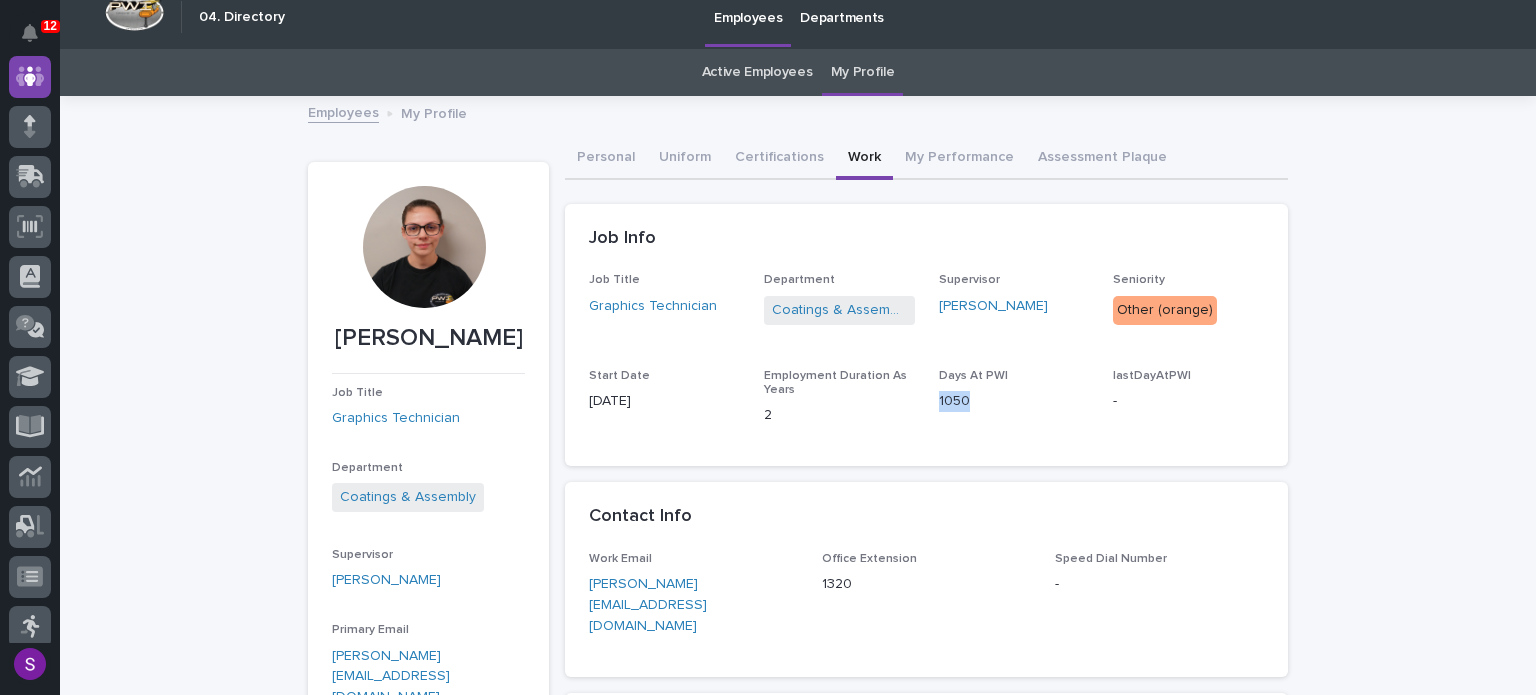 drag, startPoint x: 923, startPoint y: 401, endPoint x: 972, endPoint y: 454, distance: 72.18033 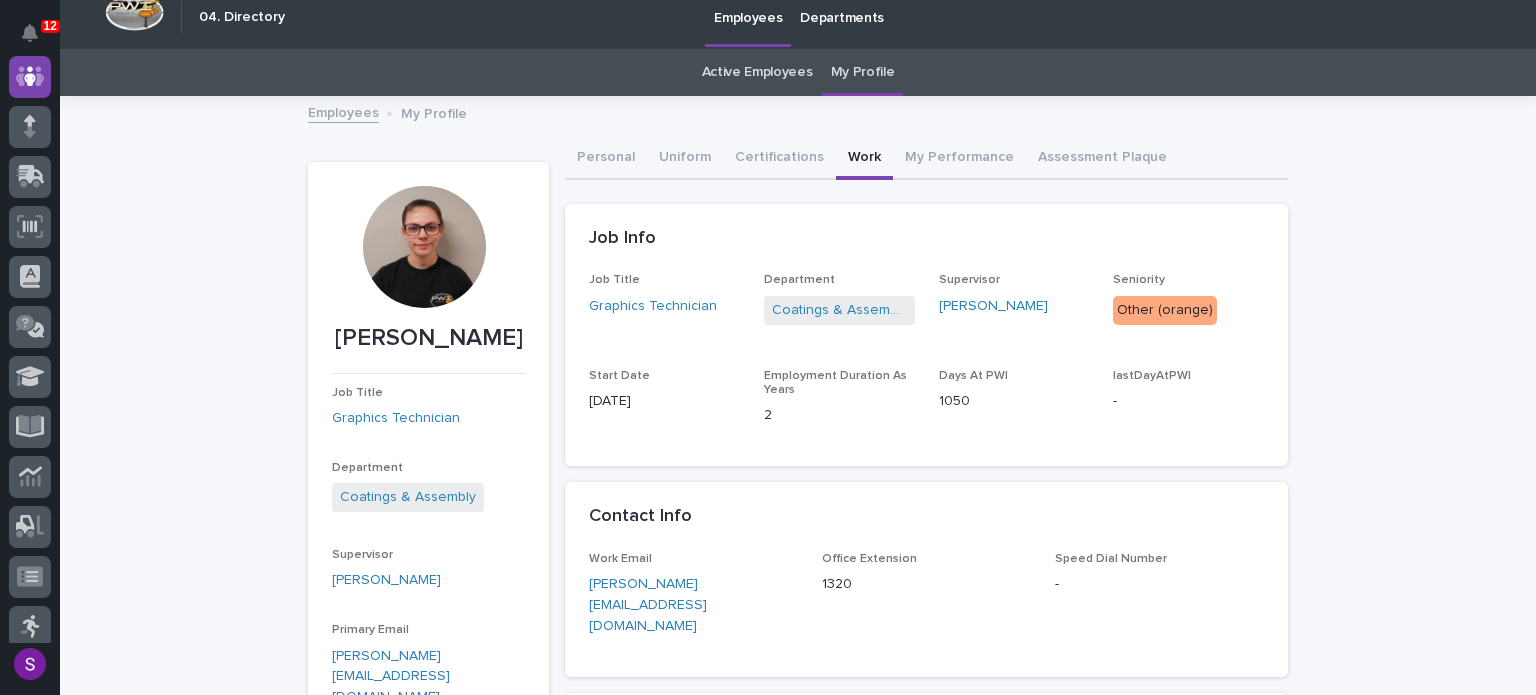 click on "Job Title Graphics Technician   Department Coatings & Assembly   Supervisor Ken Overmyer   Seniority Other (orange) Start Date 08/22/2022 Employment Duration As Years 2 Days At PWI 1050 lastDayAtPWI -" at bounding box center [926, 357] 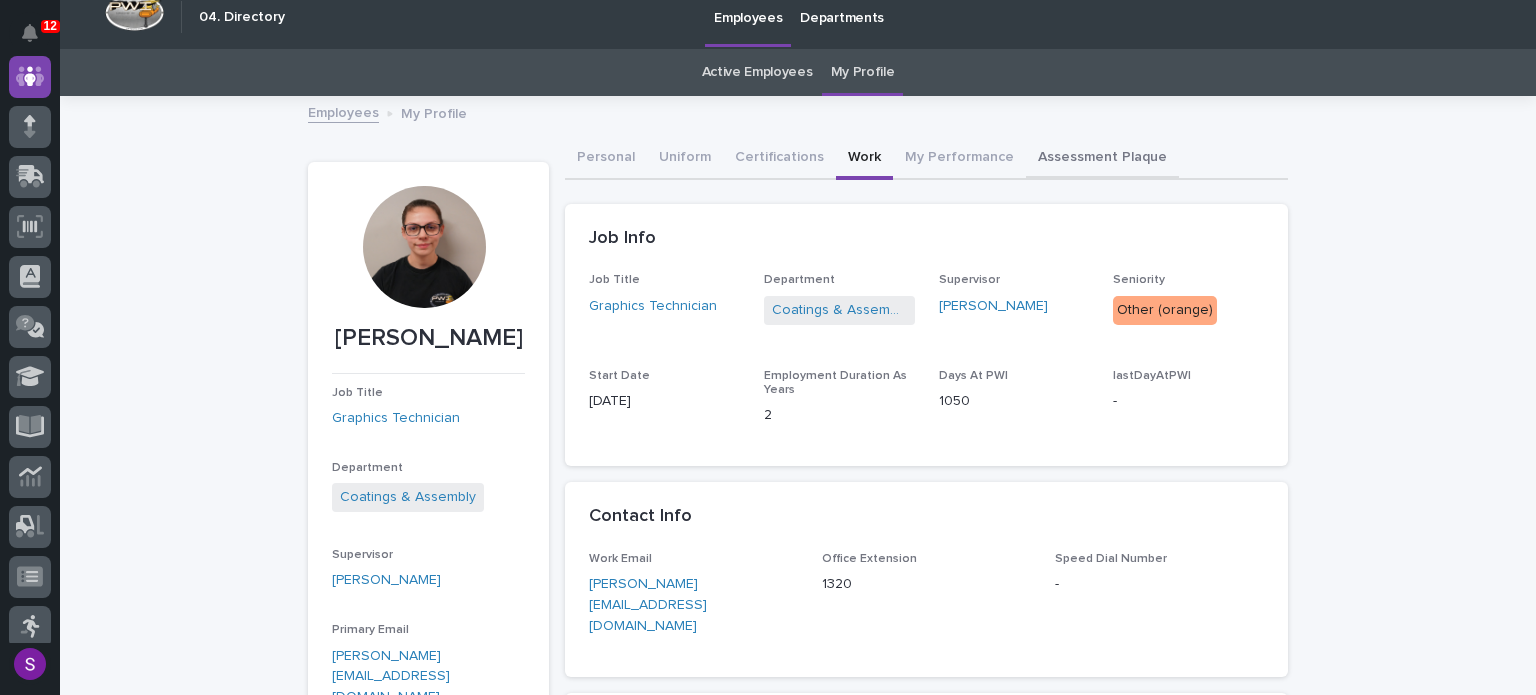 drag, startPoint x: 913, startPoint y: 150, endPoint x: 1004, endPoint y: 155, distance: 91.13726 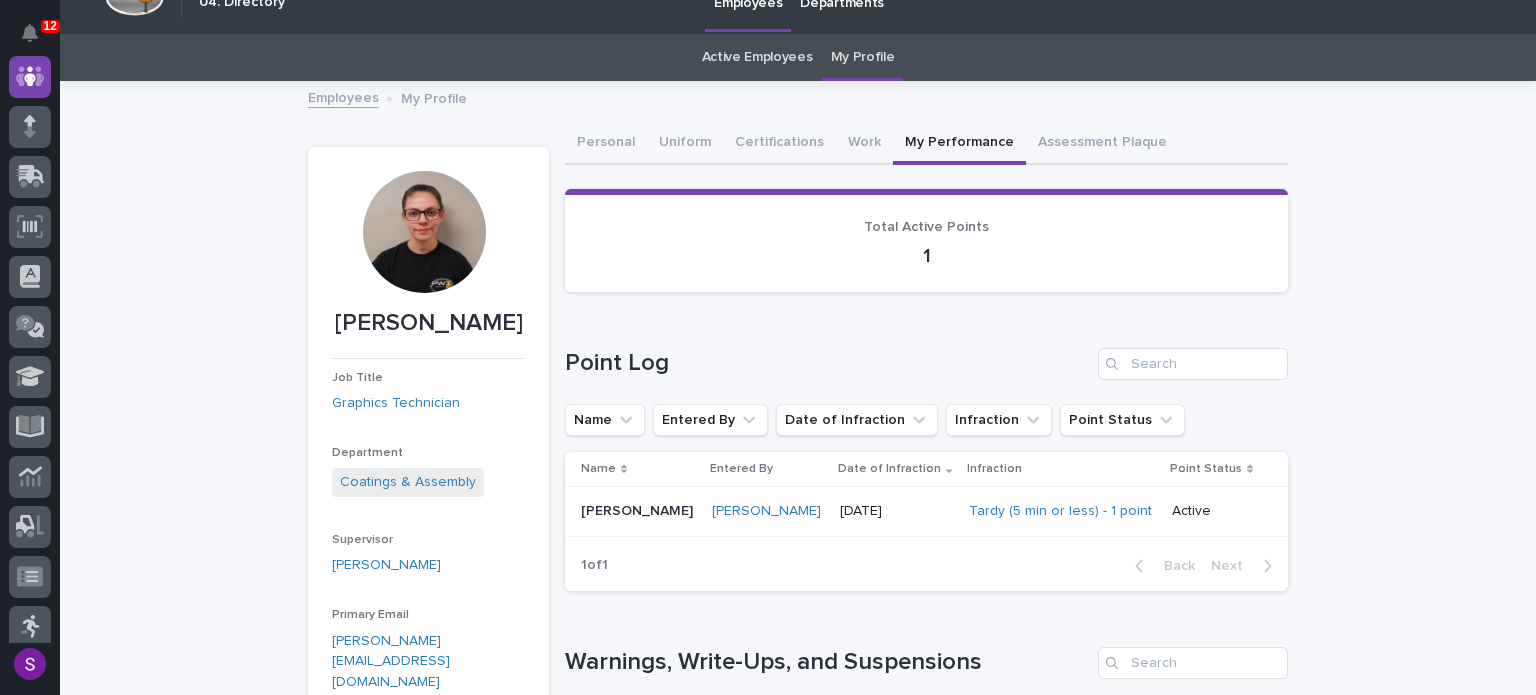 scroll, scrollTop: 0, scrollLeft: 0, axis: both 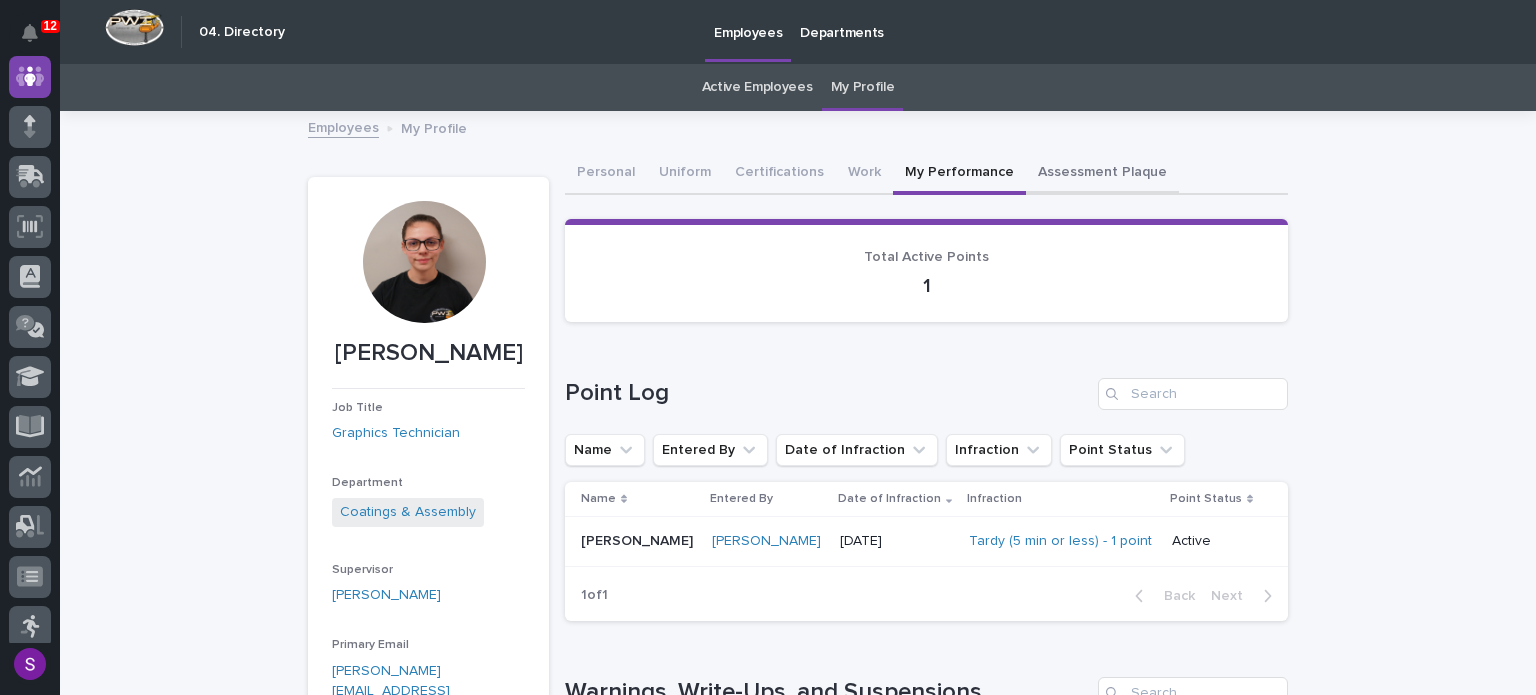 click on "Assessment Plaque" at bounding box center [1102, 174] 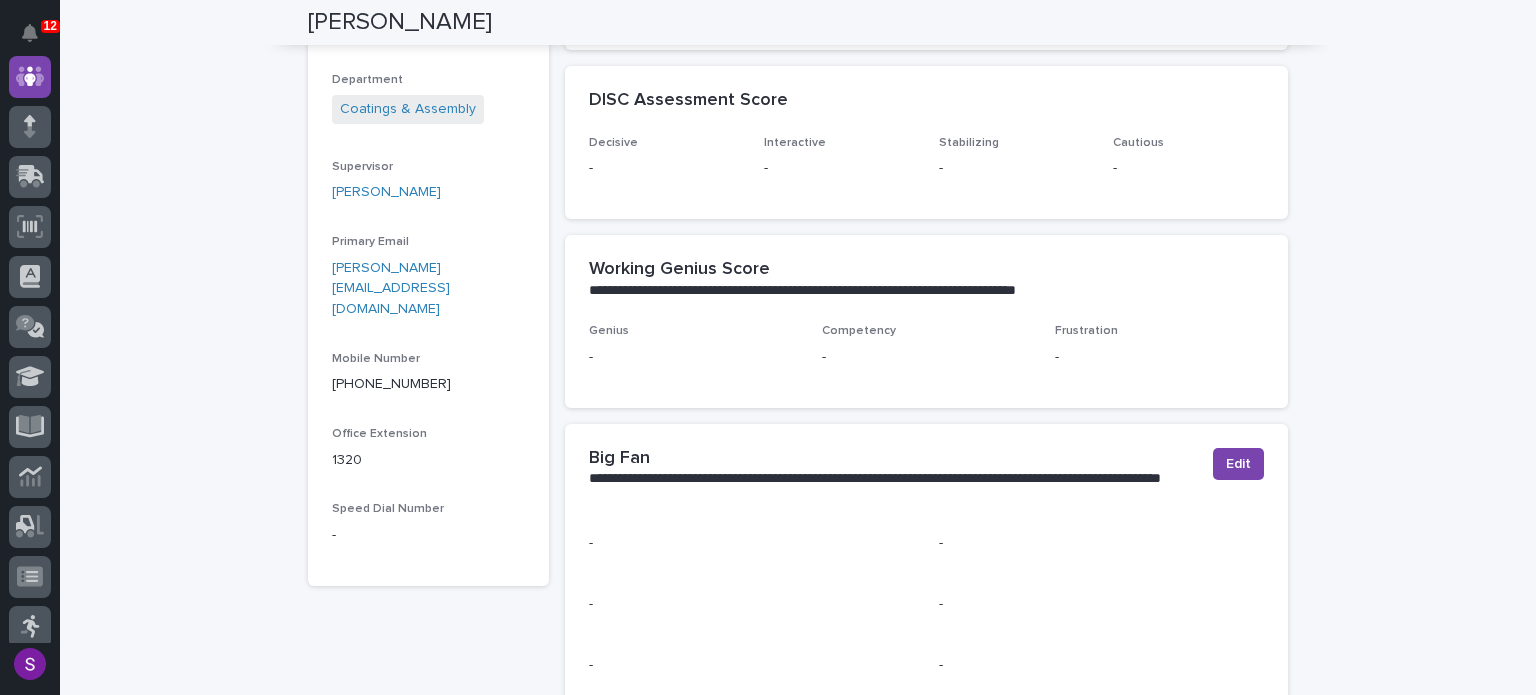 scroll, scrollTop: 0, scrollLeft: 0, axis: both 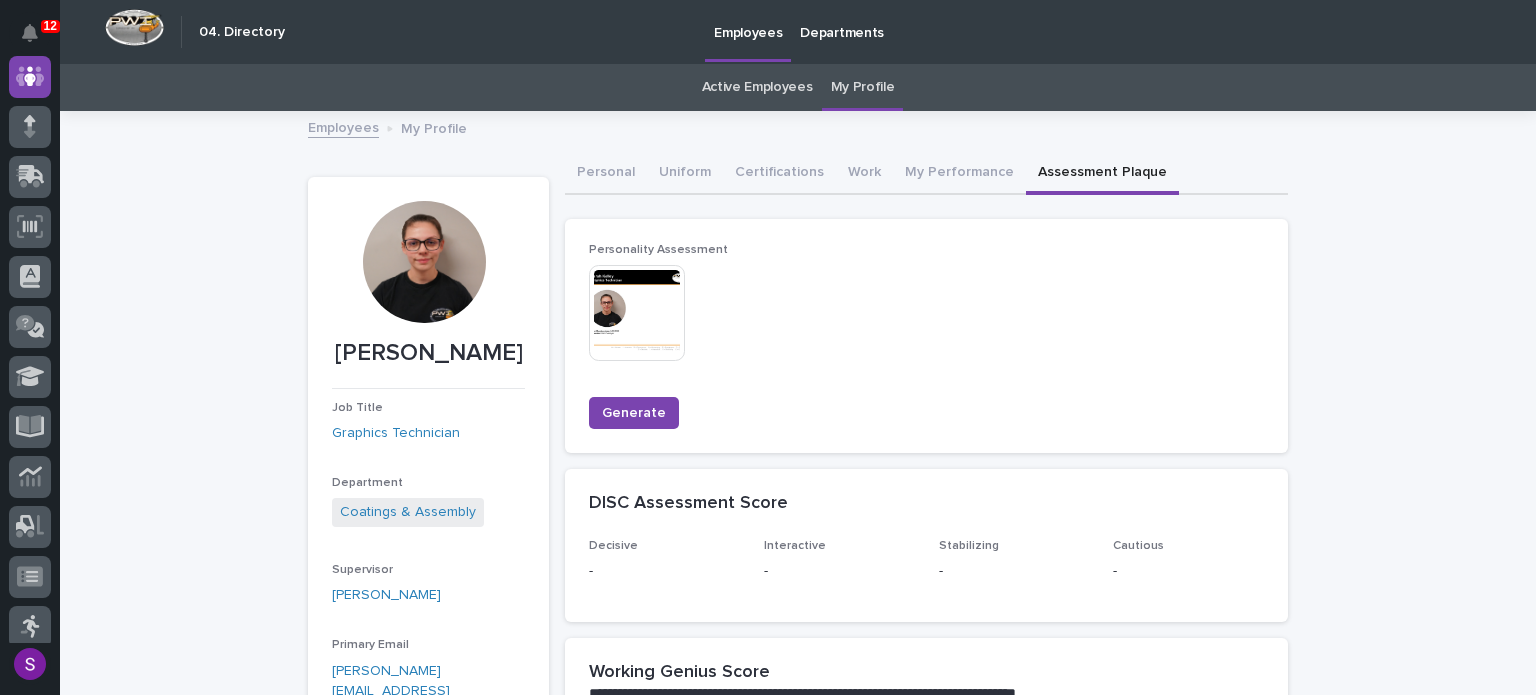 click at bounding box center [637, 313] 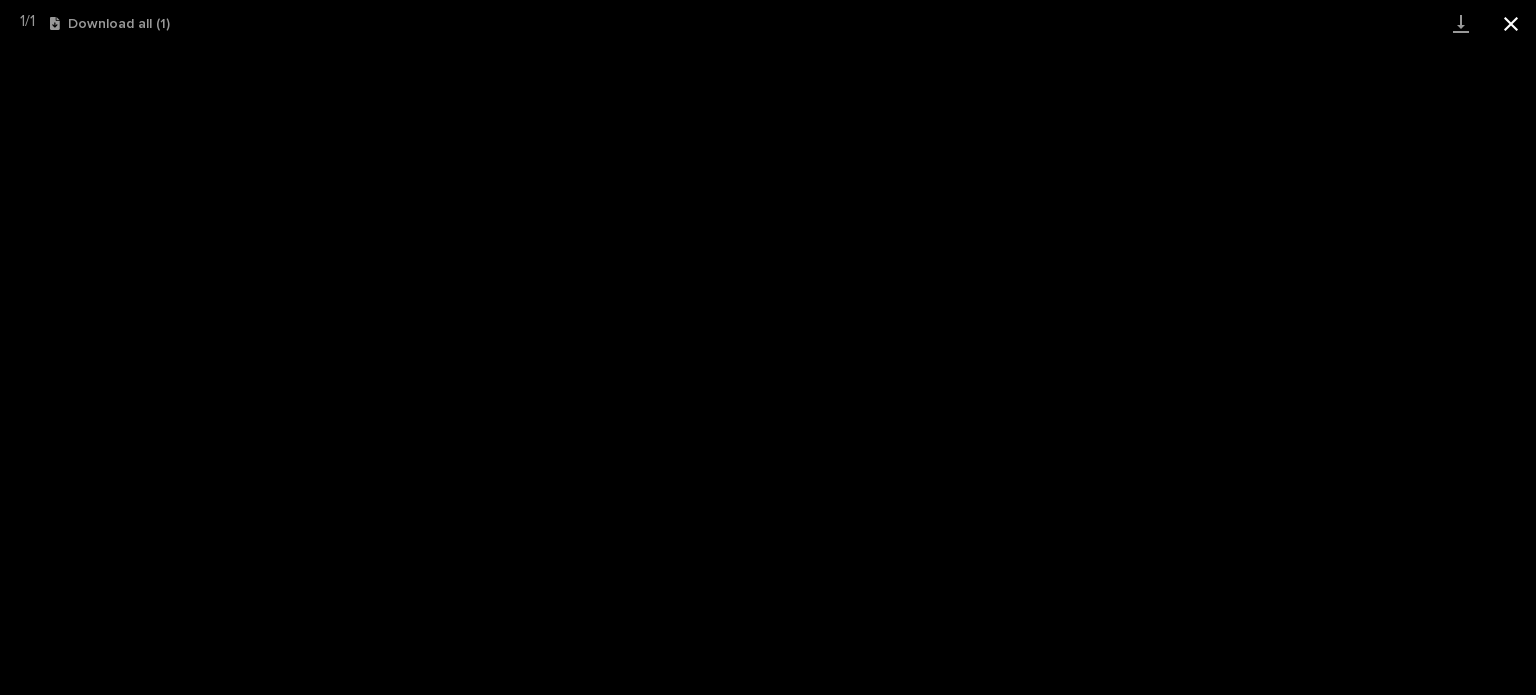 click at bounding box center [1511, 23] 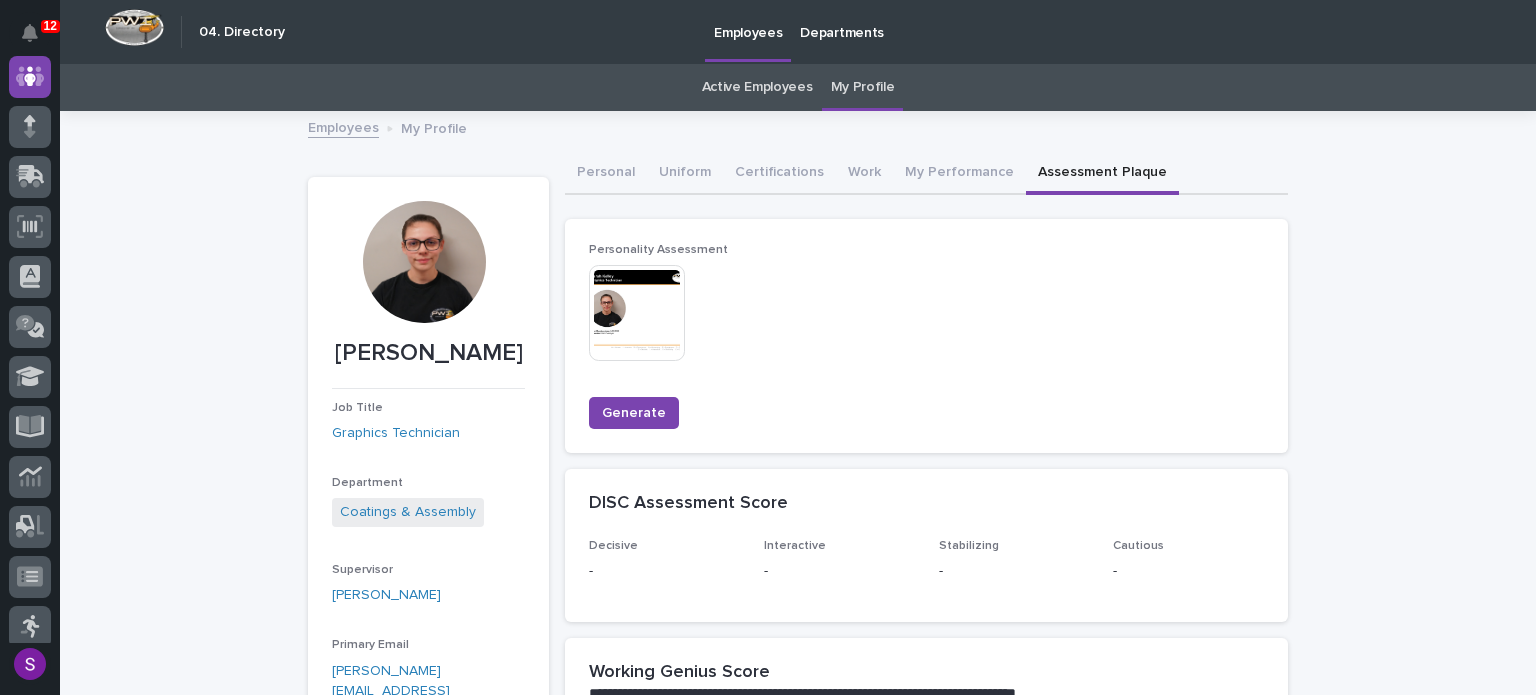 click at bounding box center [637, 313] 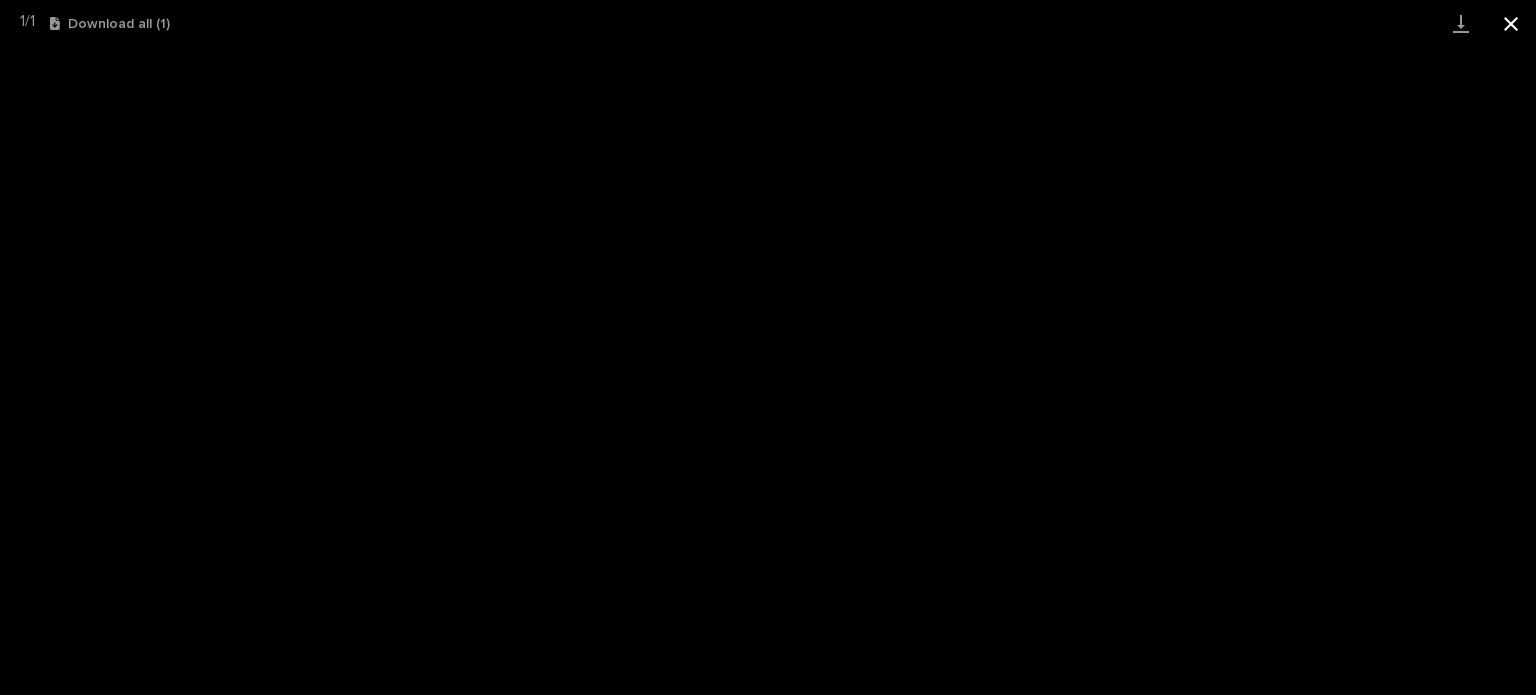 click at bounding box center (1511, 23) 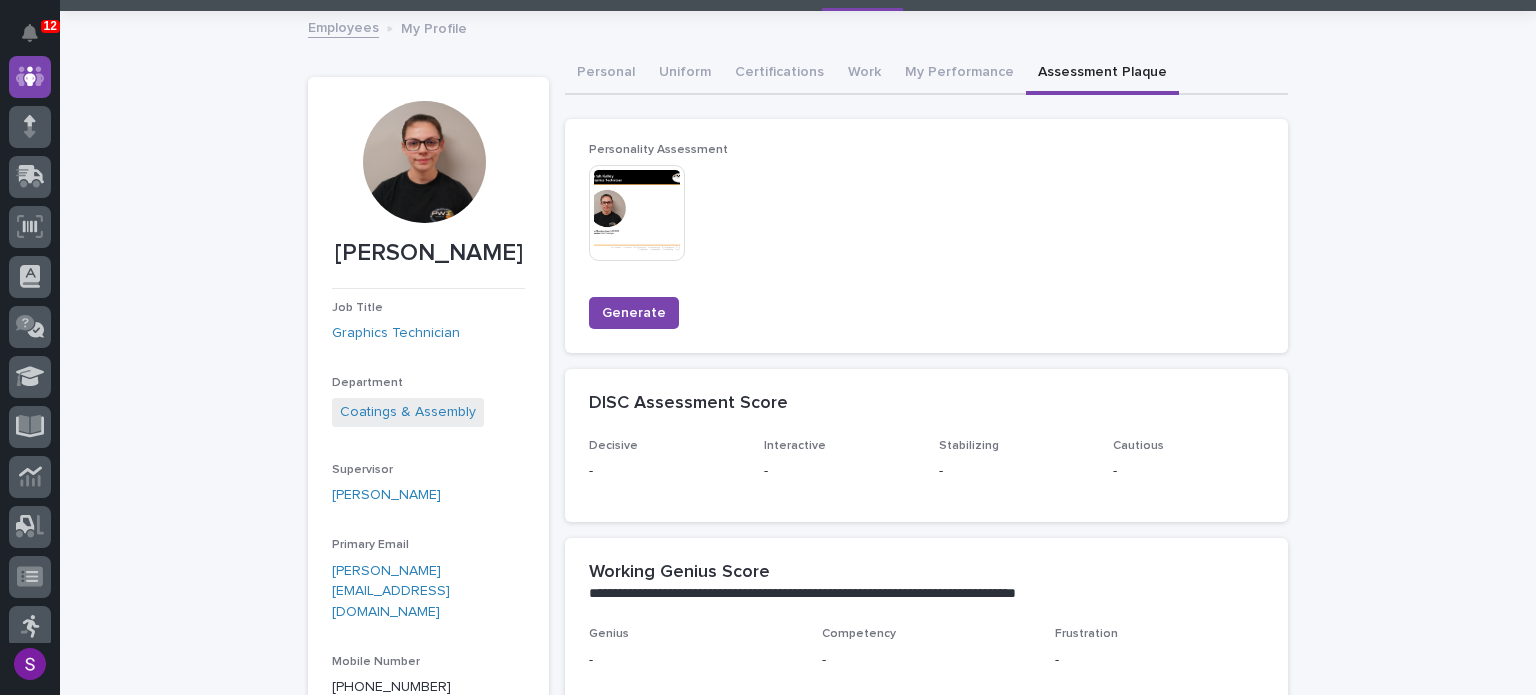 scroll, scrollTop: 200, scrollLeft: 0, axis: vertical 